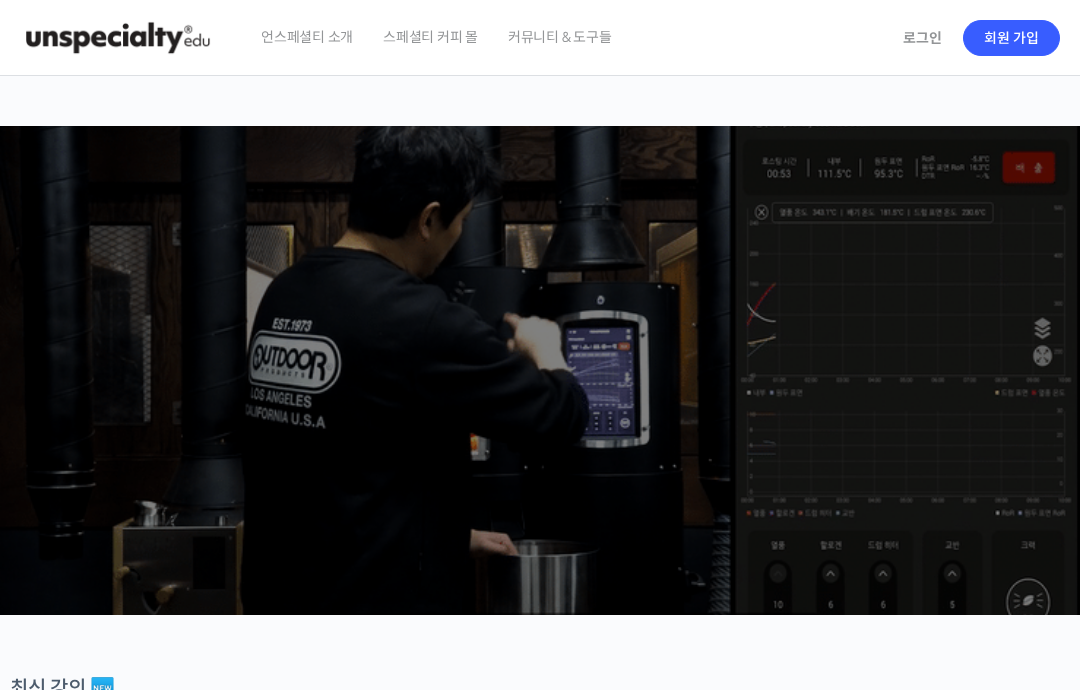 scroll, scrollTop: 0, scrollLeft: 0, axis: both 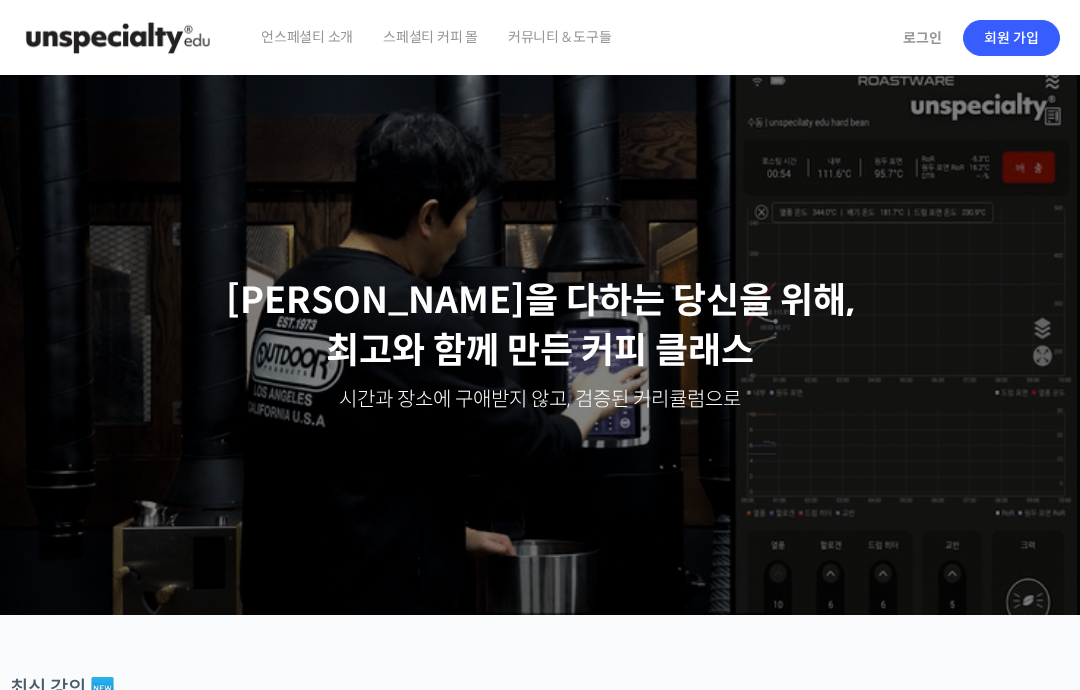 click on "로그인" at bounding box center [922, 38] 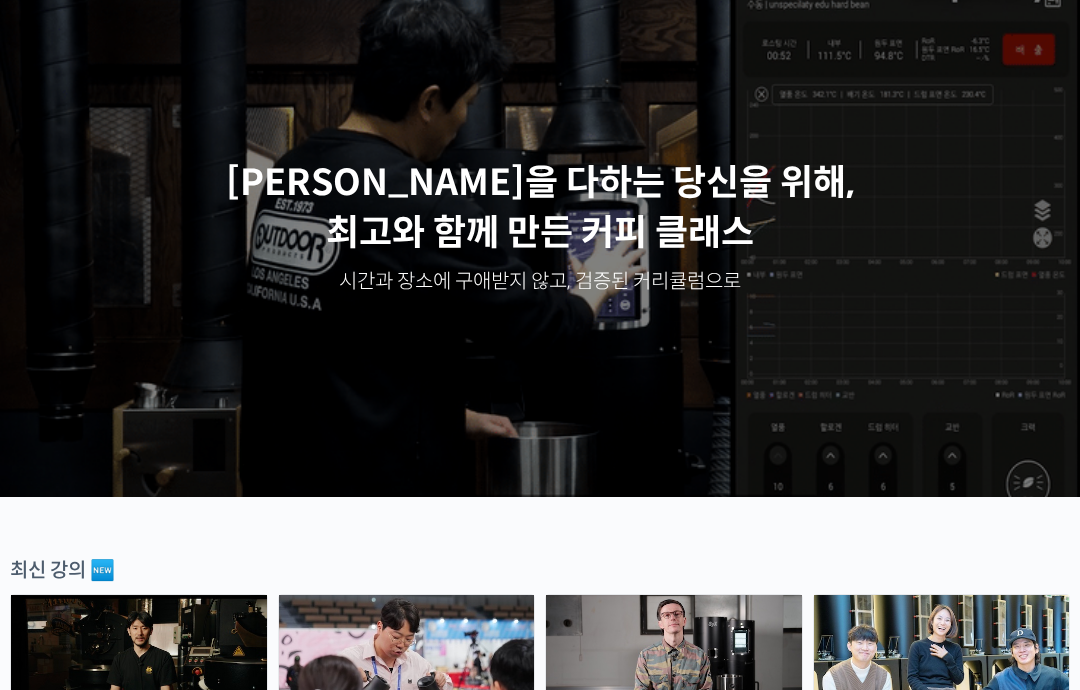 scroll, scrollTop: 0, scrollLeft: 0, axis: both 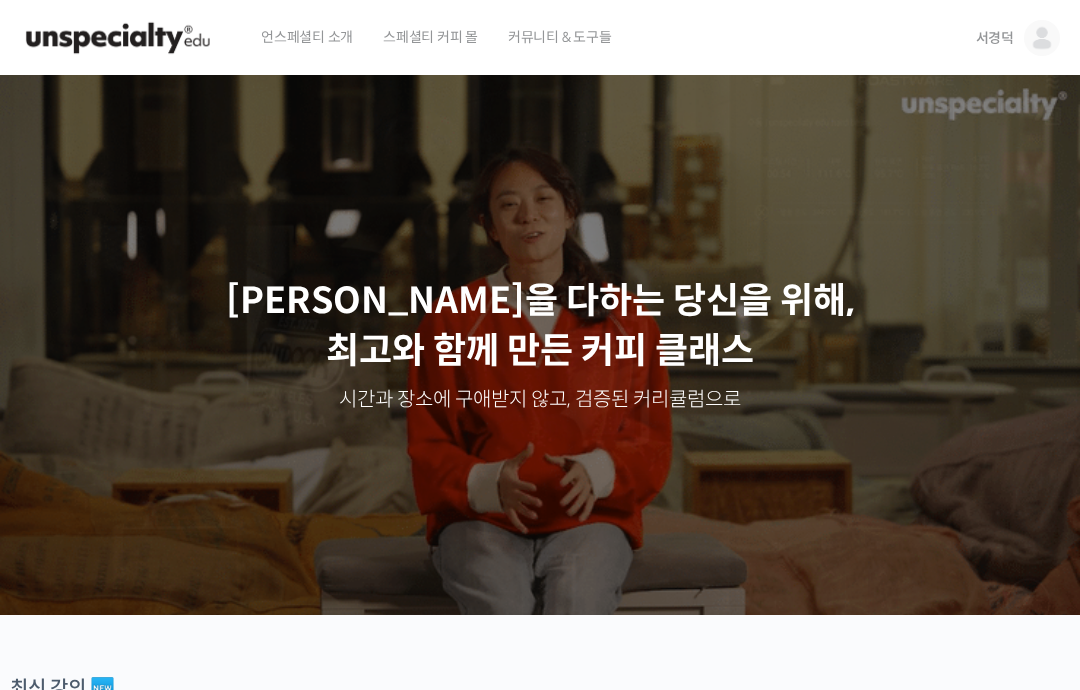 click at bounding box center (1042, 38) 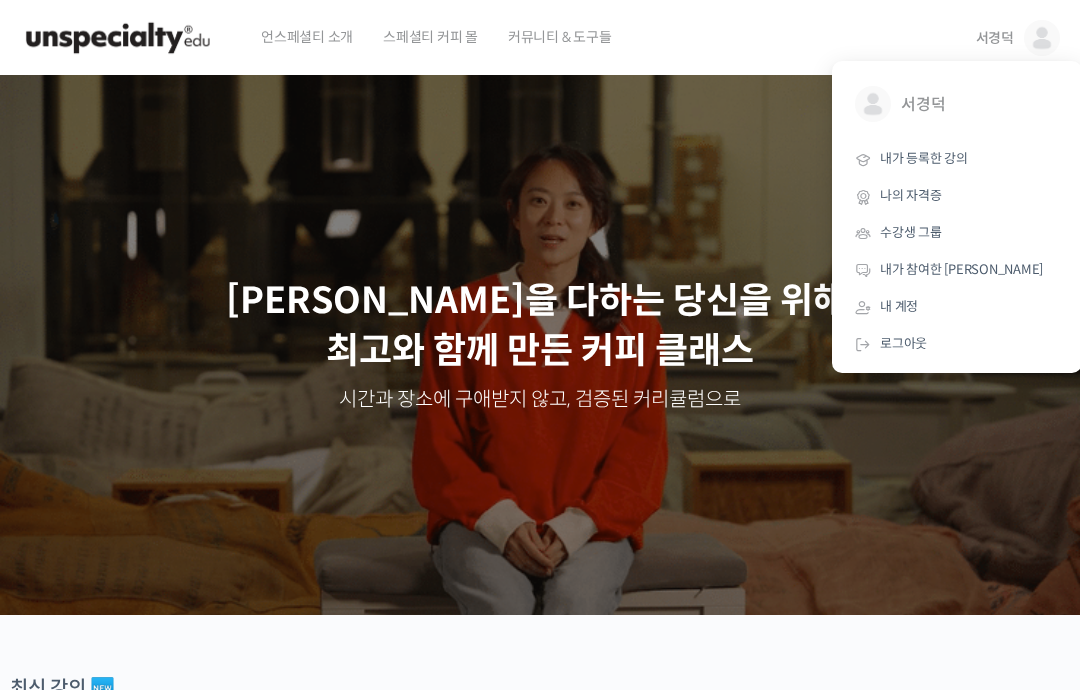 click on "내가 등록한 강의" at bounding box center (924, 158) 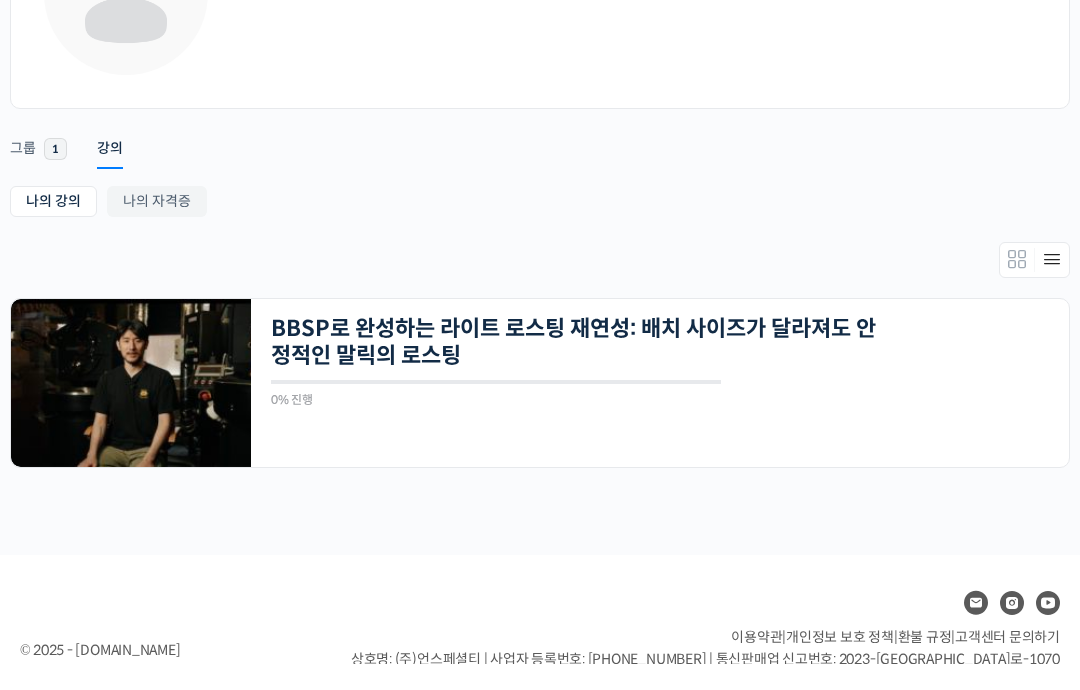 scroll, scrollTop: 268, scrollLeft: 0, axis: vertical 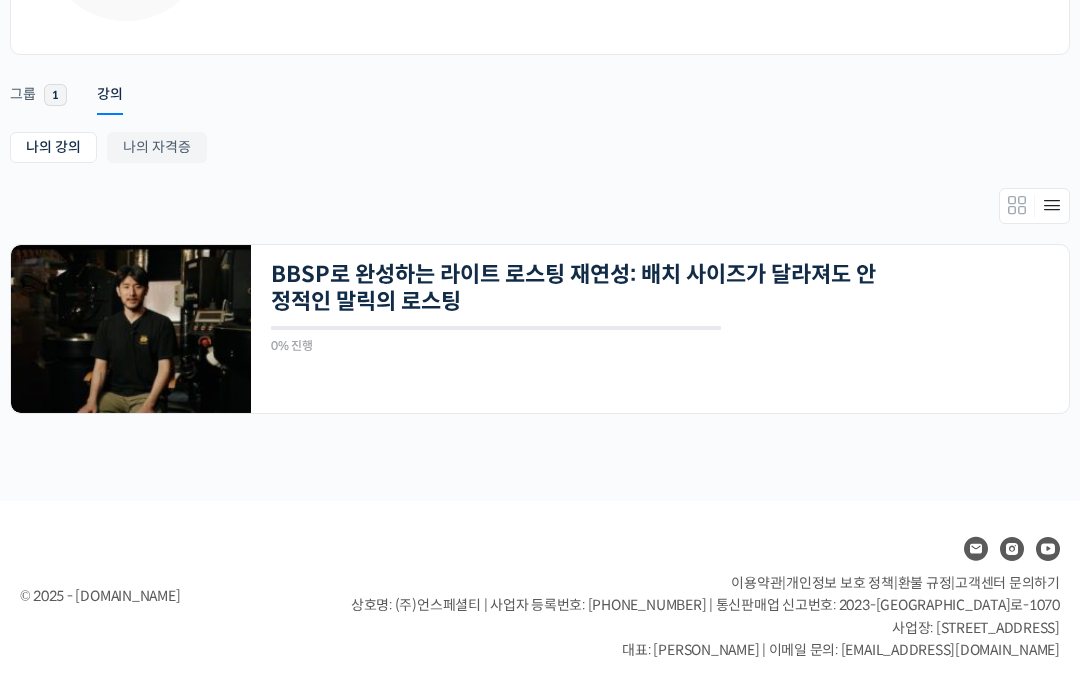 click at bounding box center (131, 329) 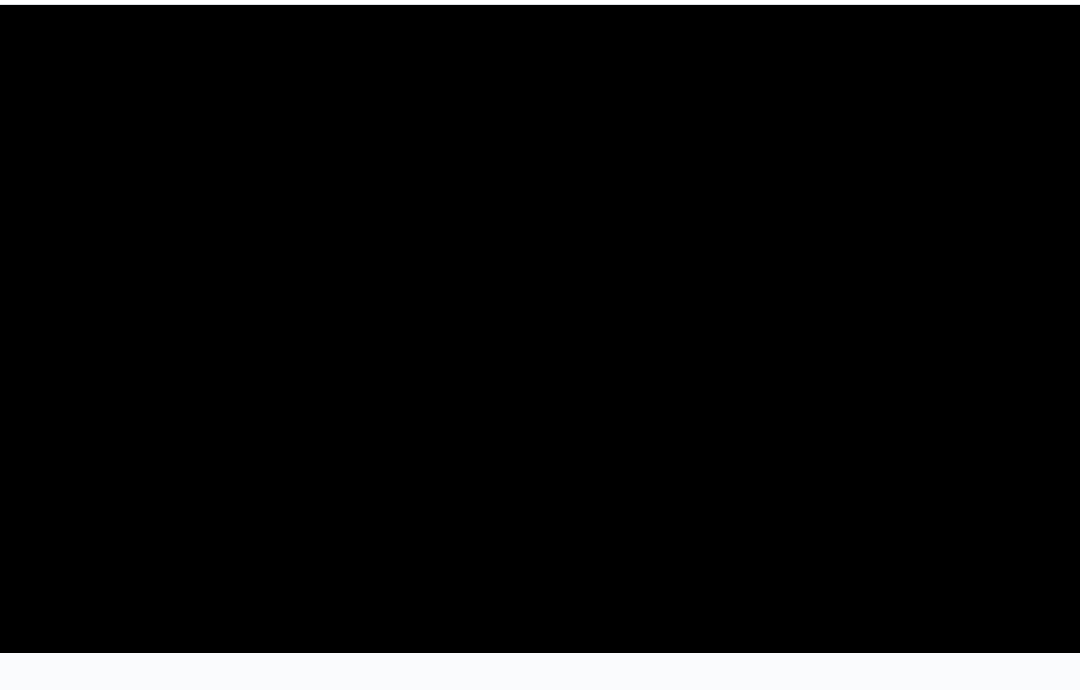 scroll, scrollTop: 146, scrollLeft: 0, axis: vertical 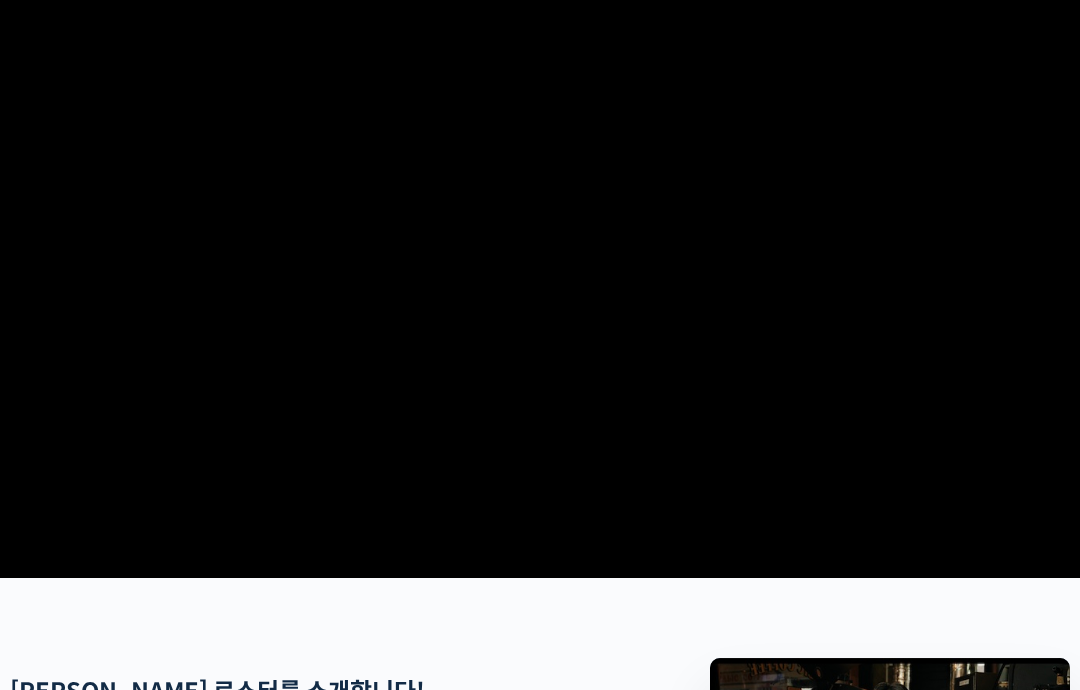 click at bounding box center [540, 250] 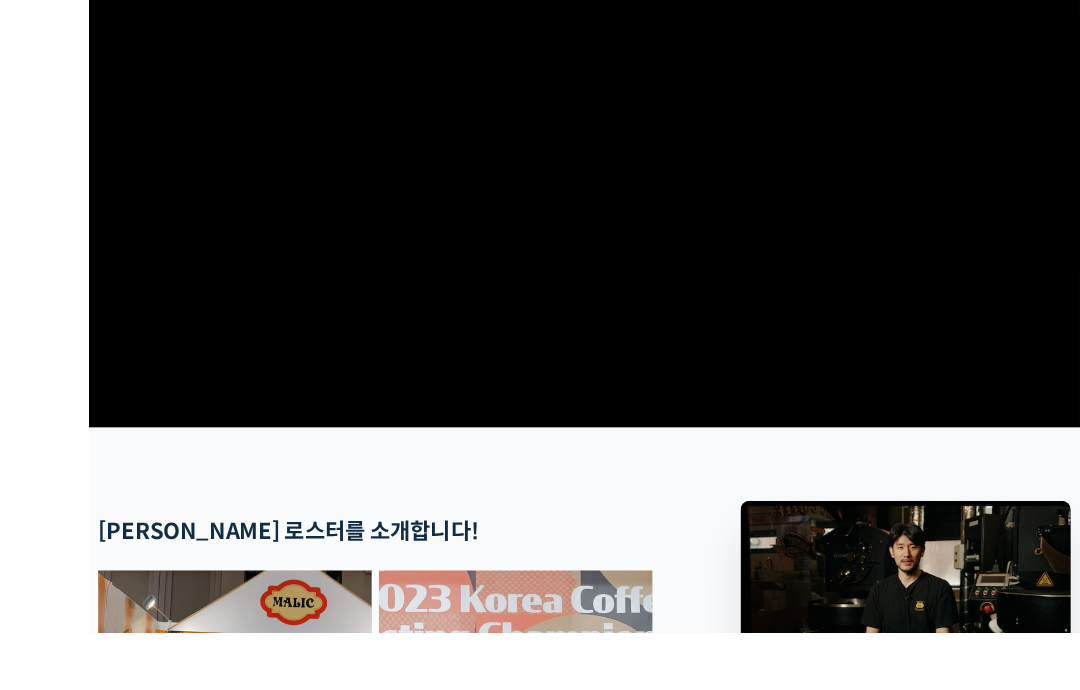 scroll, scrollTop: 406, scrollLeft: 0, axis: vertical 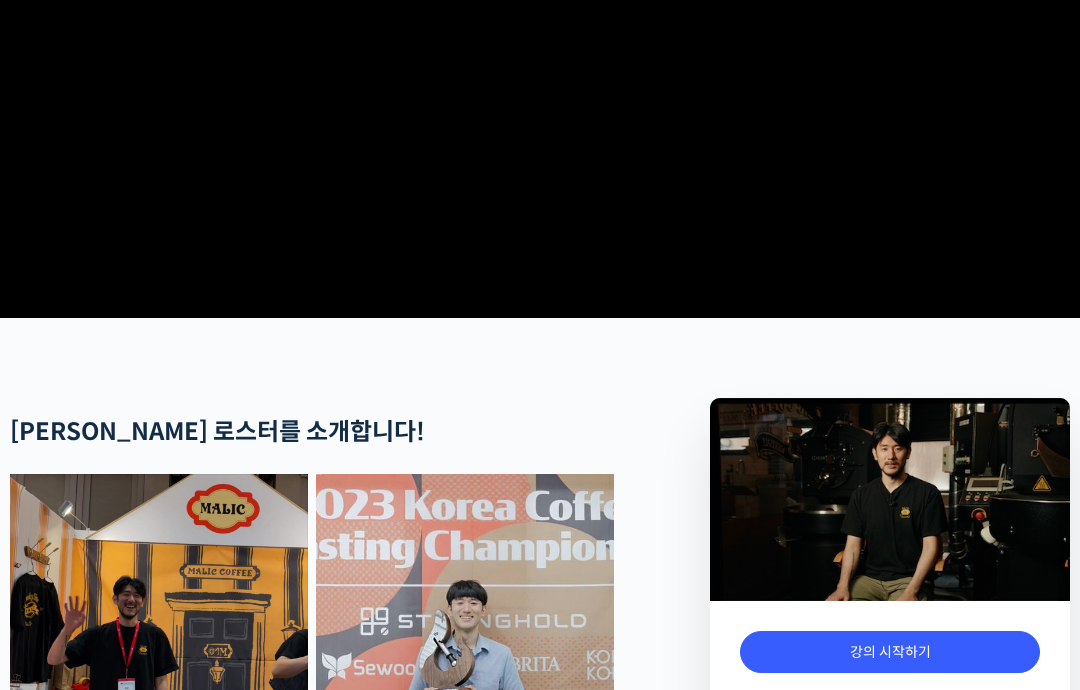 click at bounding box center (540, -10) 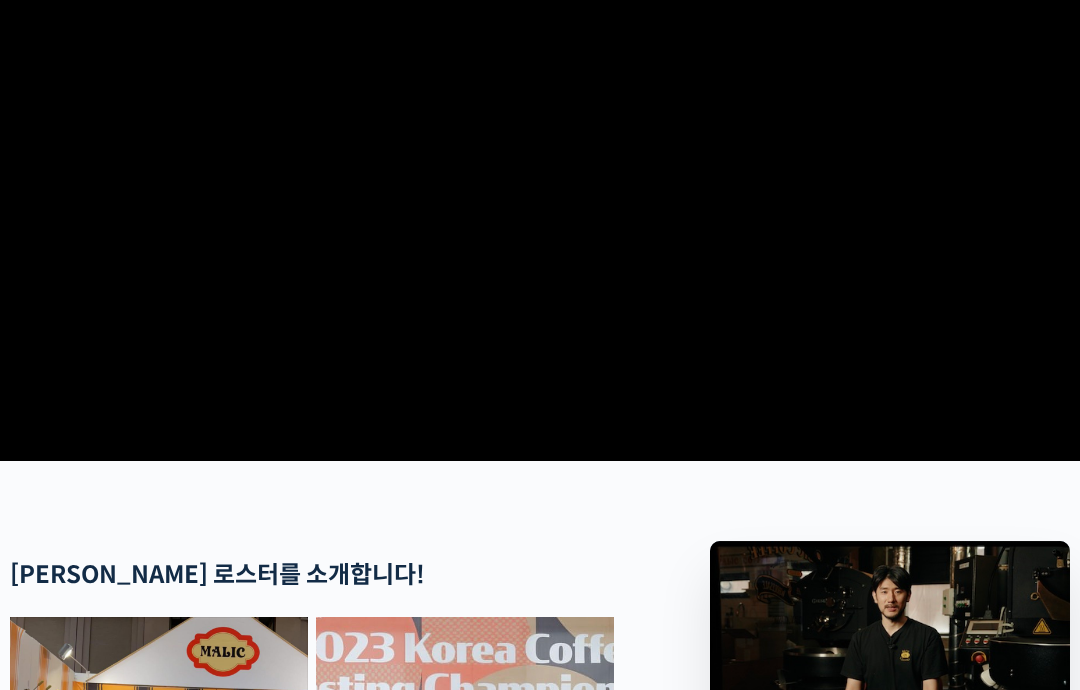 scroll, scrollTop: 251, scrollLeft: 0, axis: vertical 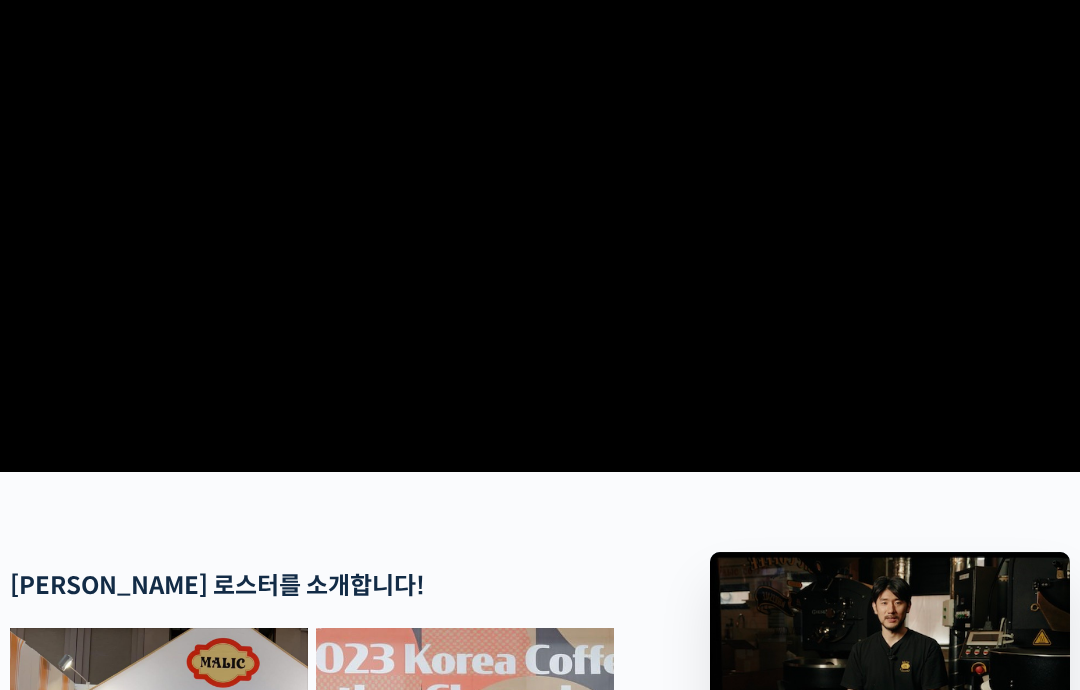 click at bounding box center (540, 145) 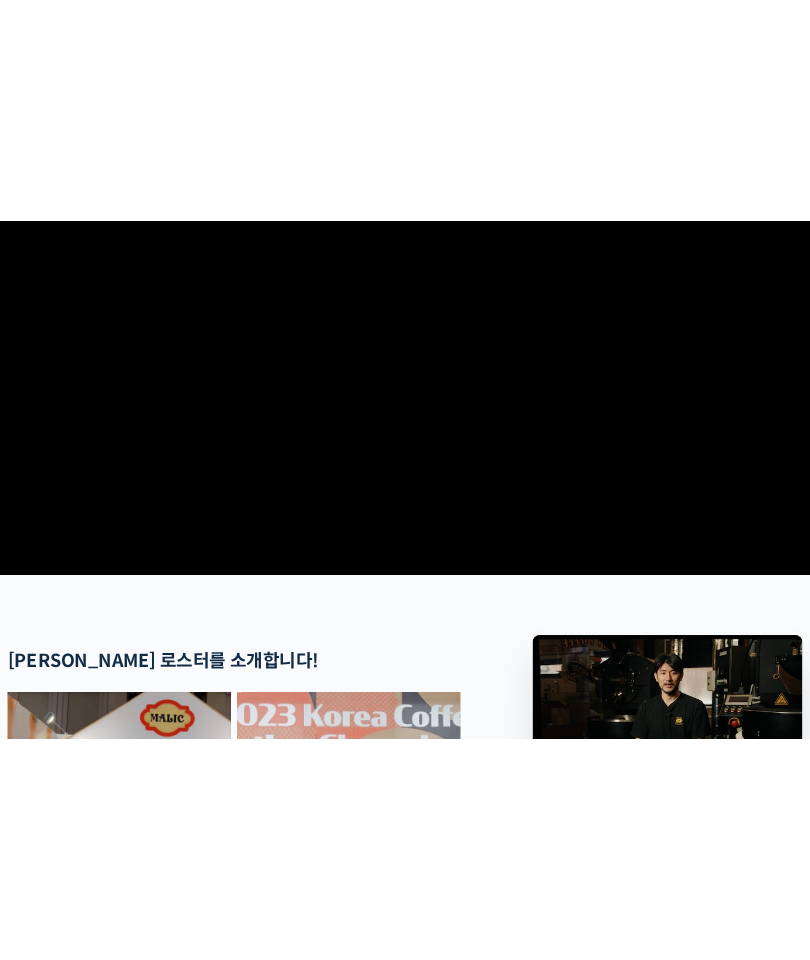 scroll, scrollTop: 252, scrollLeft: 0, axis: vertical 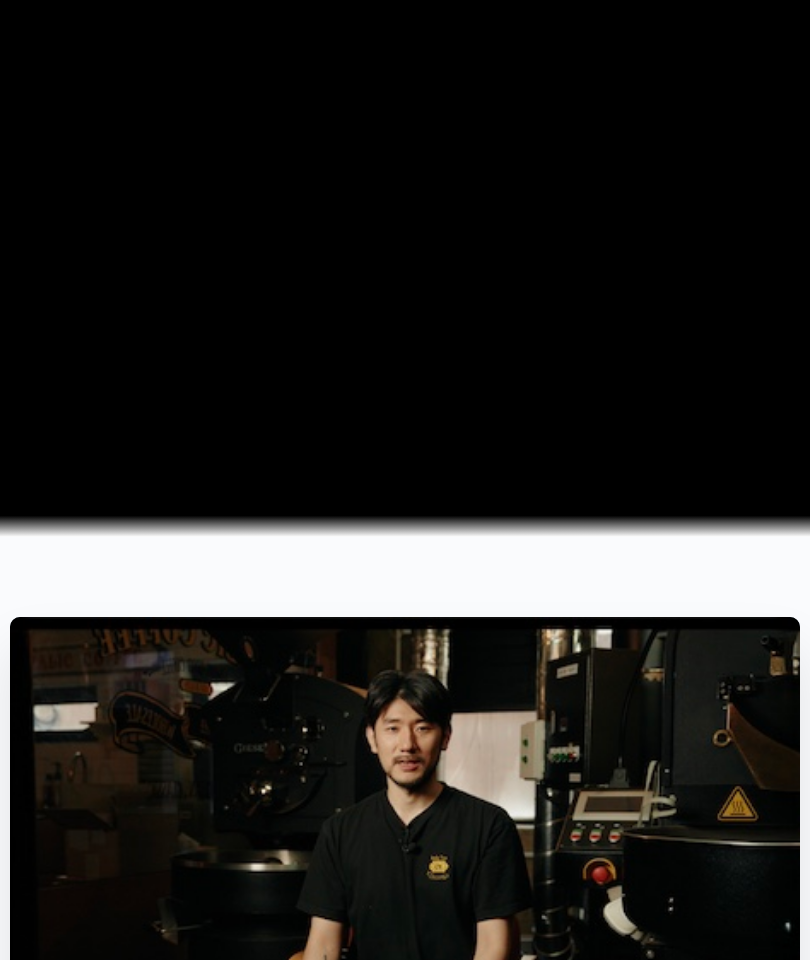 click at bounding box center (405, 176) 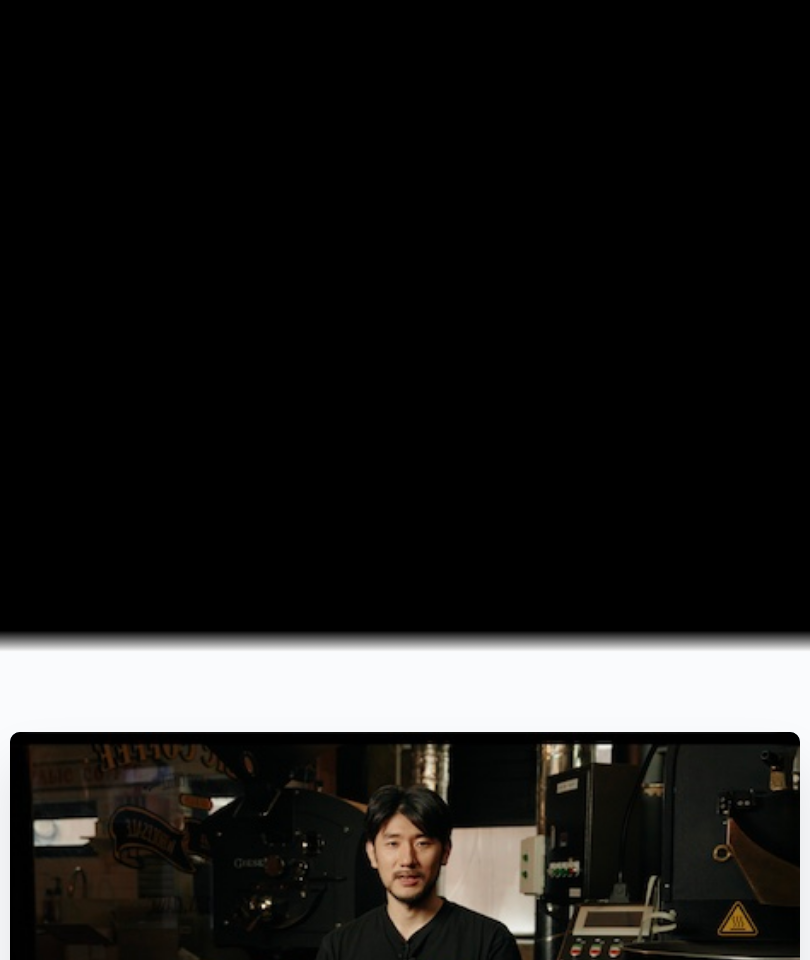 click at bounding box center [405, 291] 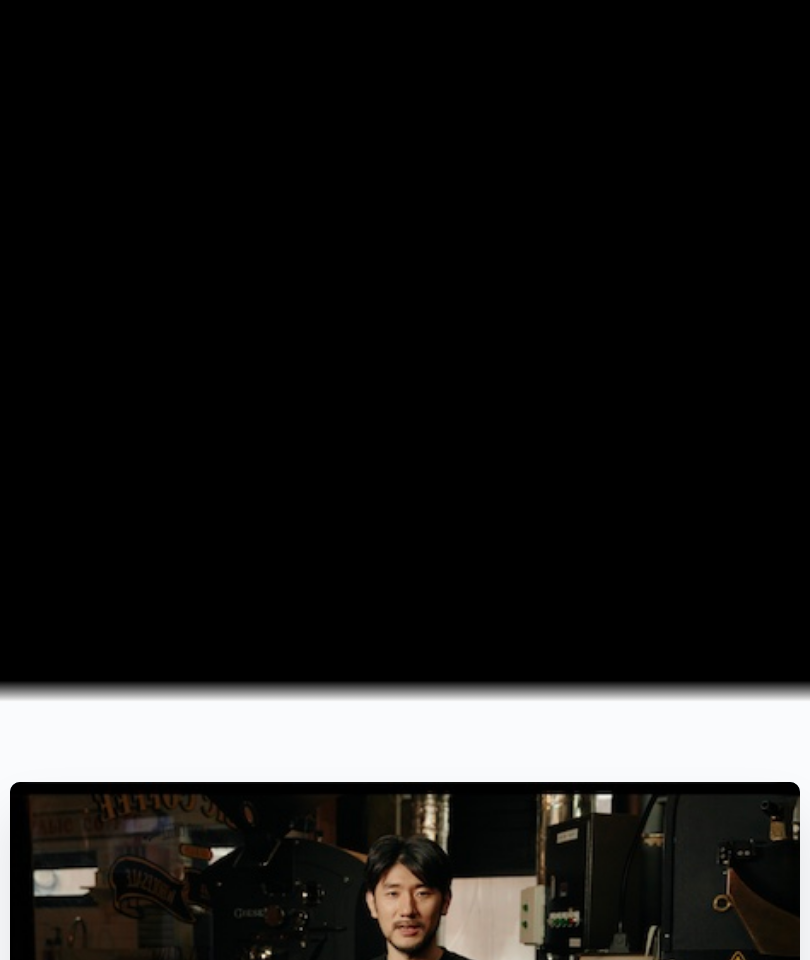 scroll, scrollTop: 45, scrollLeft: 0, axis: vertical 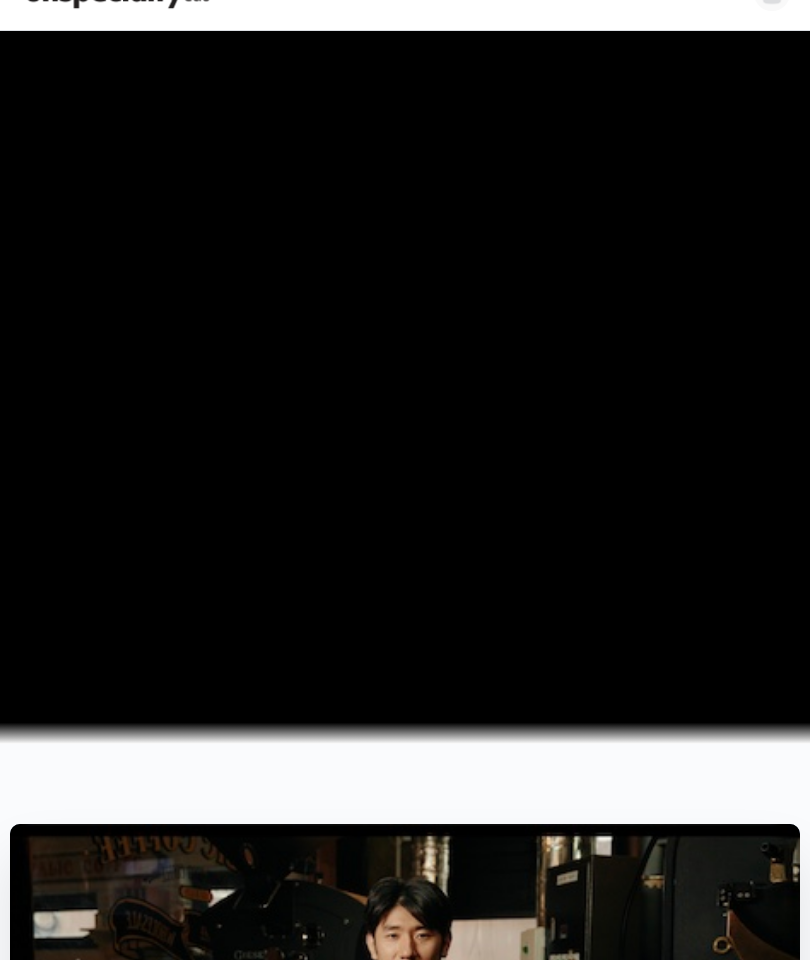 click at bounding box center (405, 383) 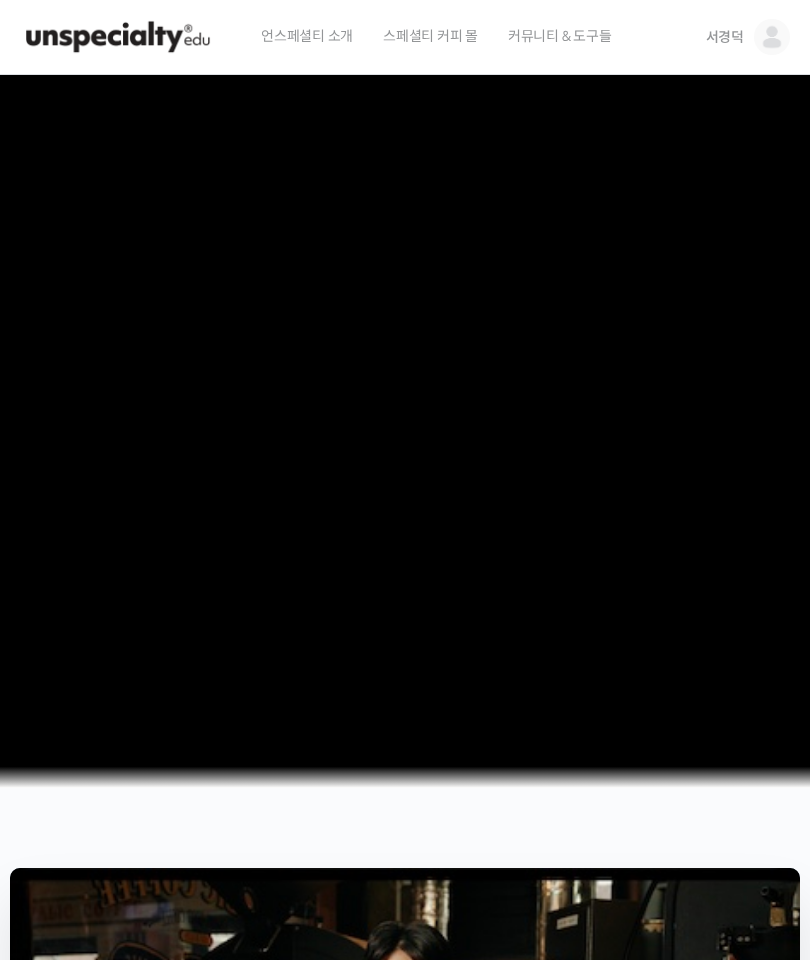 scroll, scrollTop: 6, scrollLeft: 0, axis: vertical 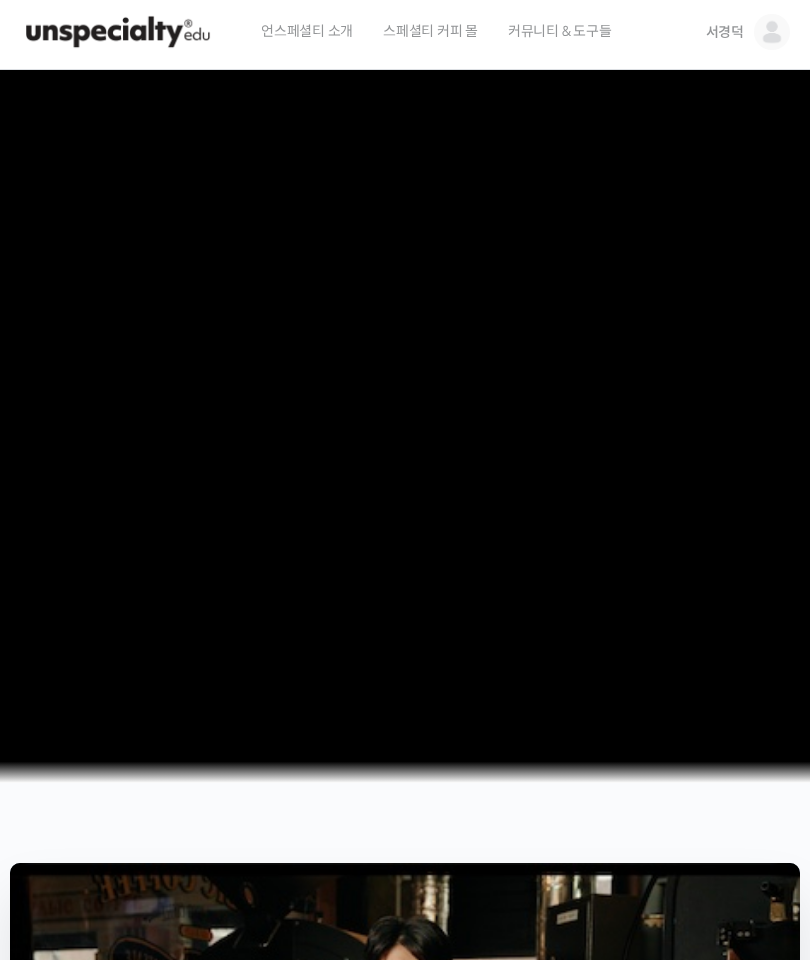 click at bounding box center [772, 32] 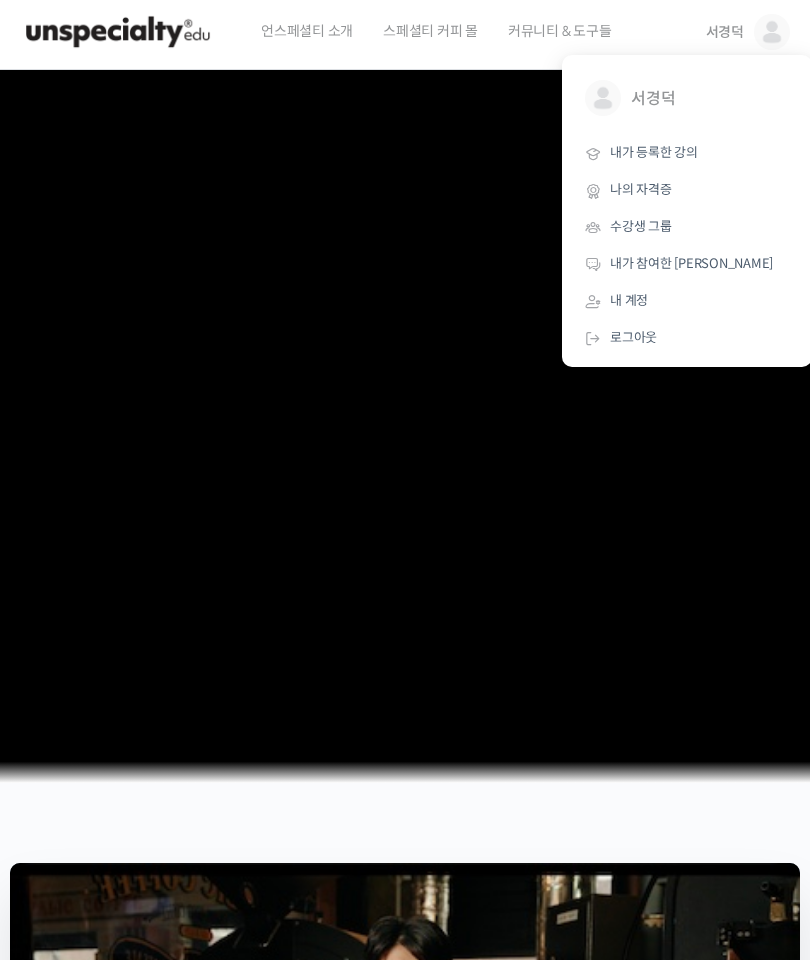 click on "내가 등록한 강의" at bounding box center [687, 153] 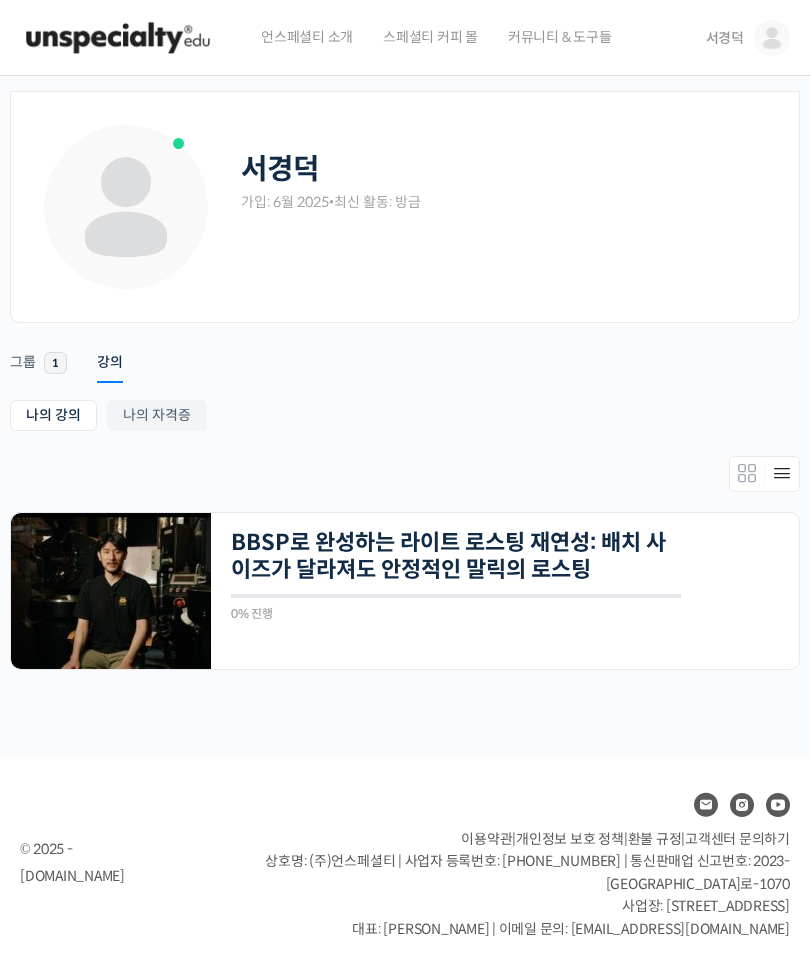 scroll, scrollTop: 0, scrollLeft: 0, axis: both 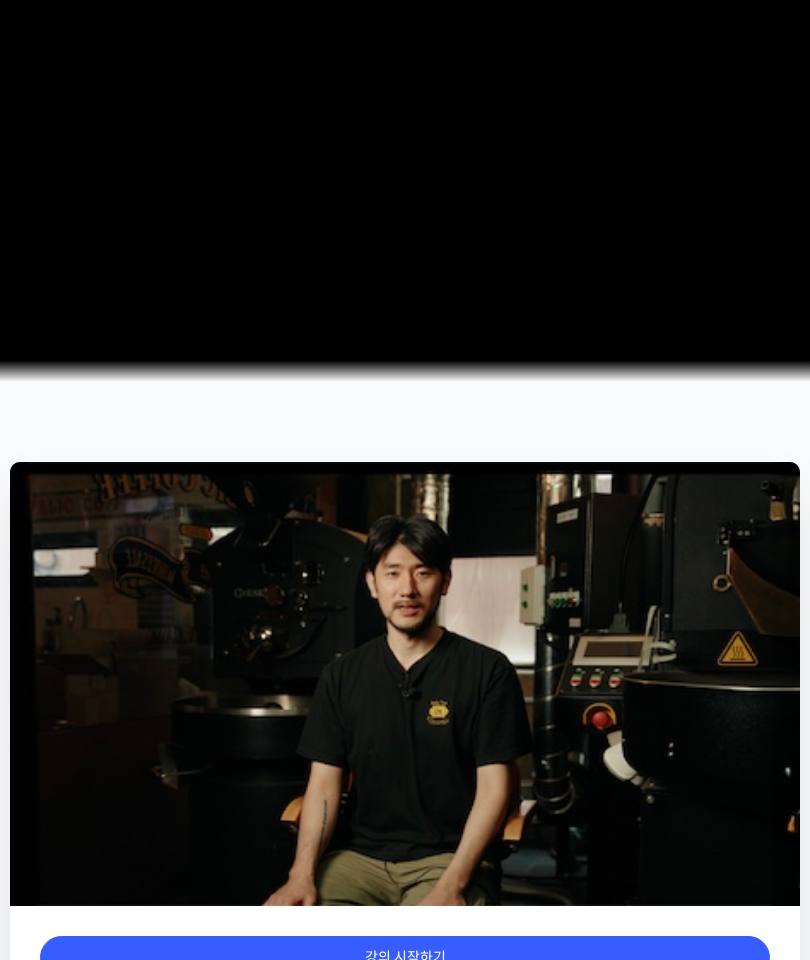 click at bounding box center [405, 21] 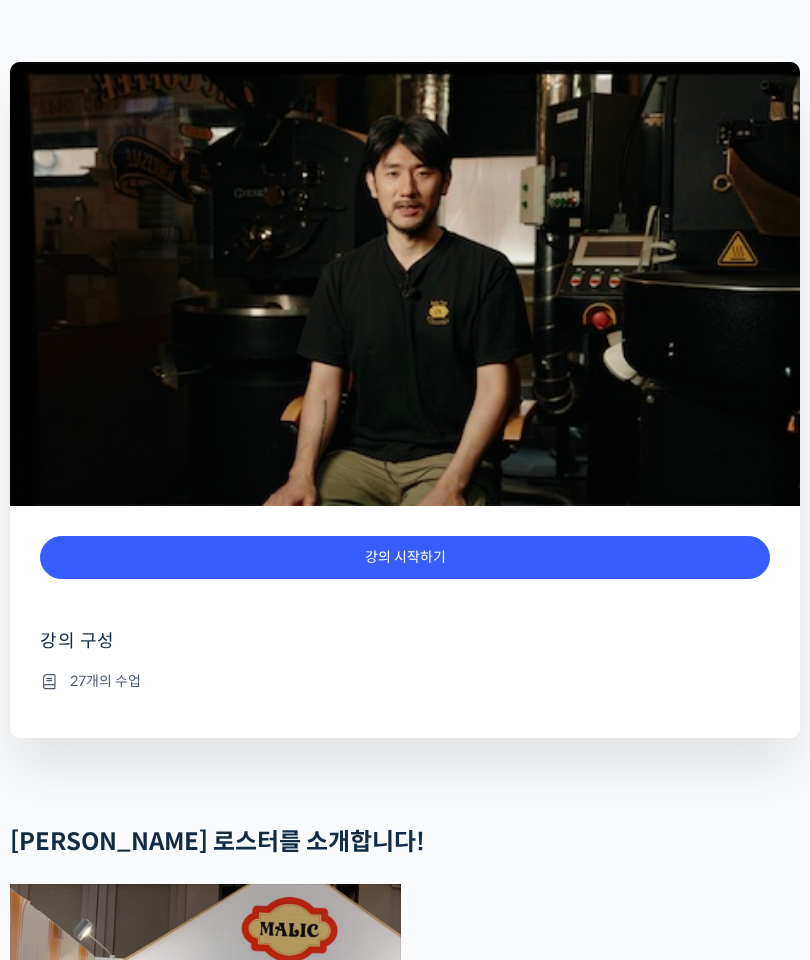 scroll, scrollTop: 827, scrollLeft: 0, axis: vertical 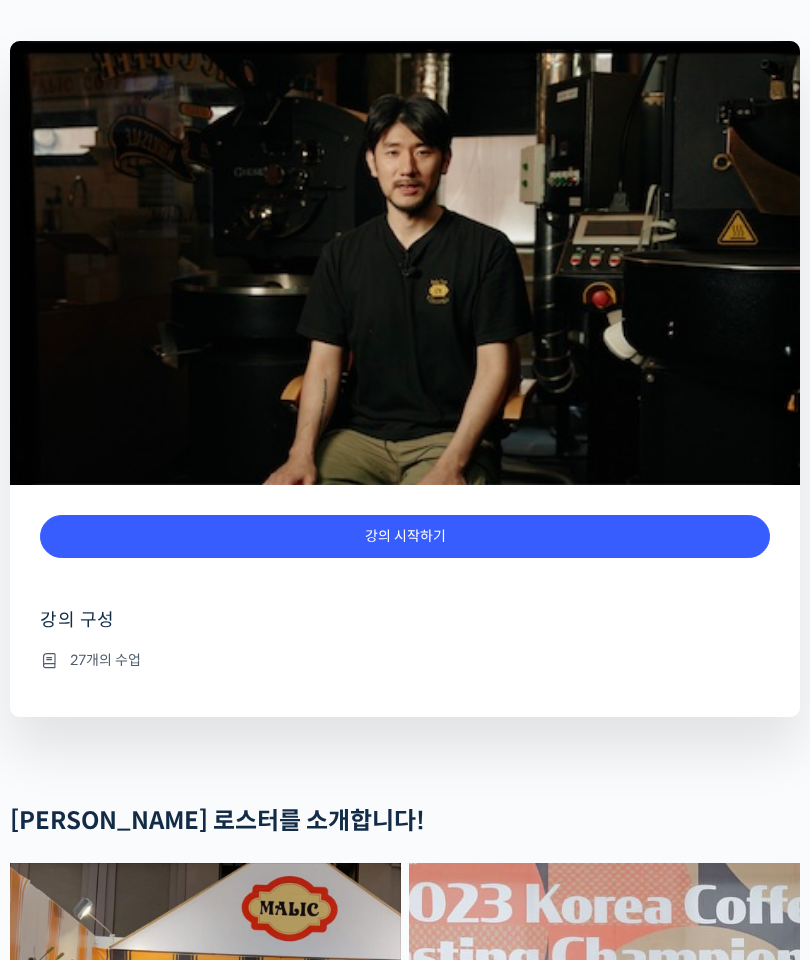 click on "강의 시작하기" at bounding box center [405, 537] 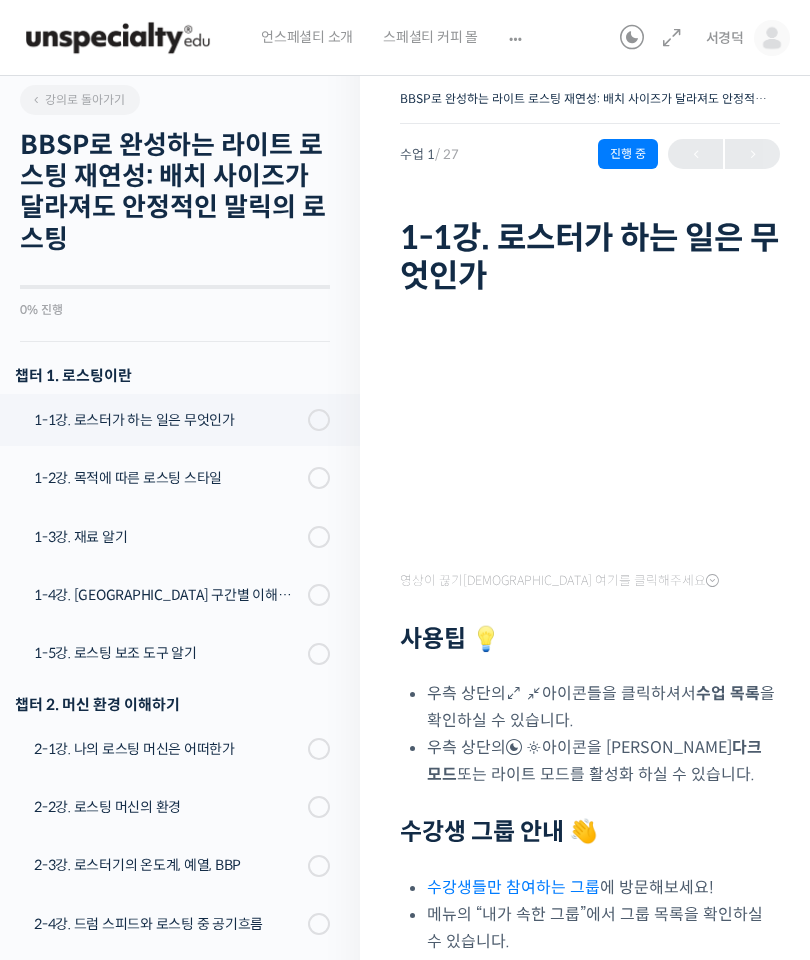 scroll, scrollTop: 0, scrollLeft: 0, axis: both 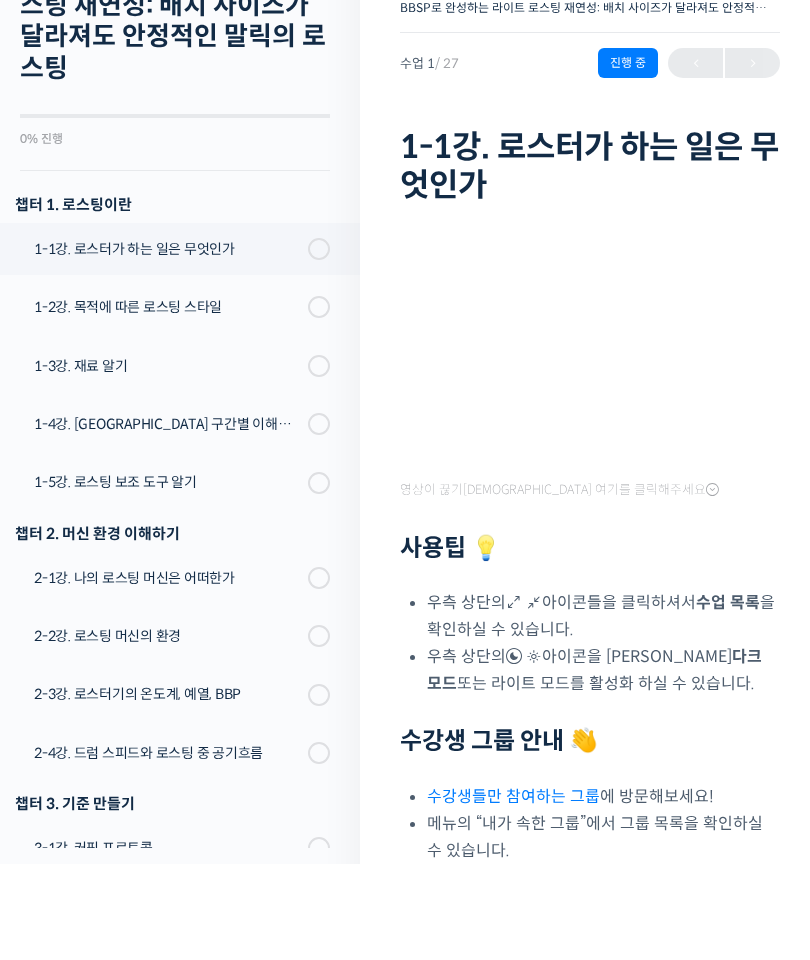 click at bounding box center [319, 403] 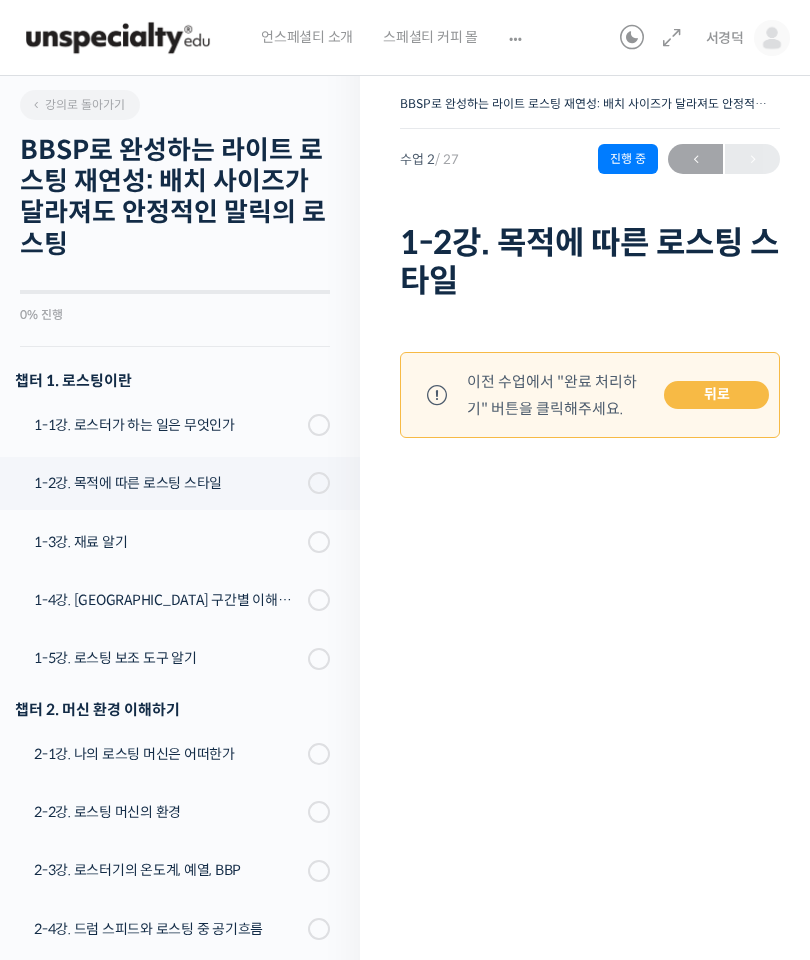 scroll, scrollTop: 0, scrollLeft: 0, axis: both 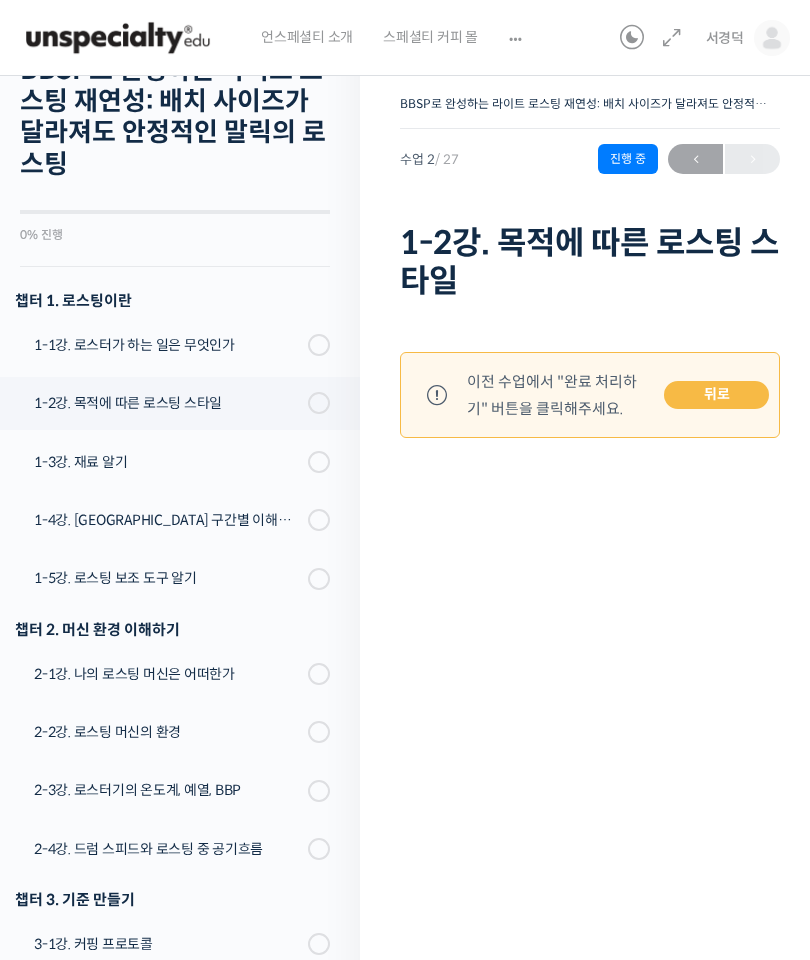 click on "1-1강. 로스터가 하는 일은 무엇인가" at bounding box center [168, 345] 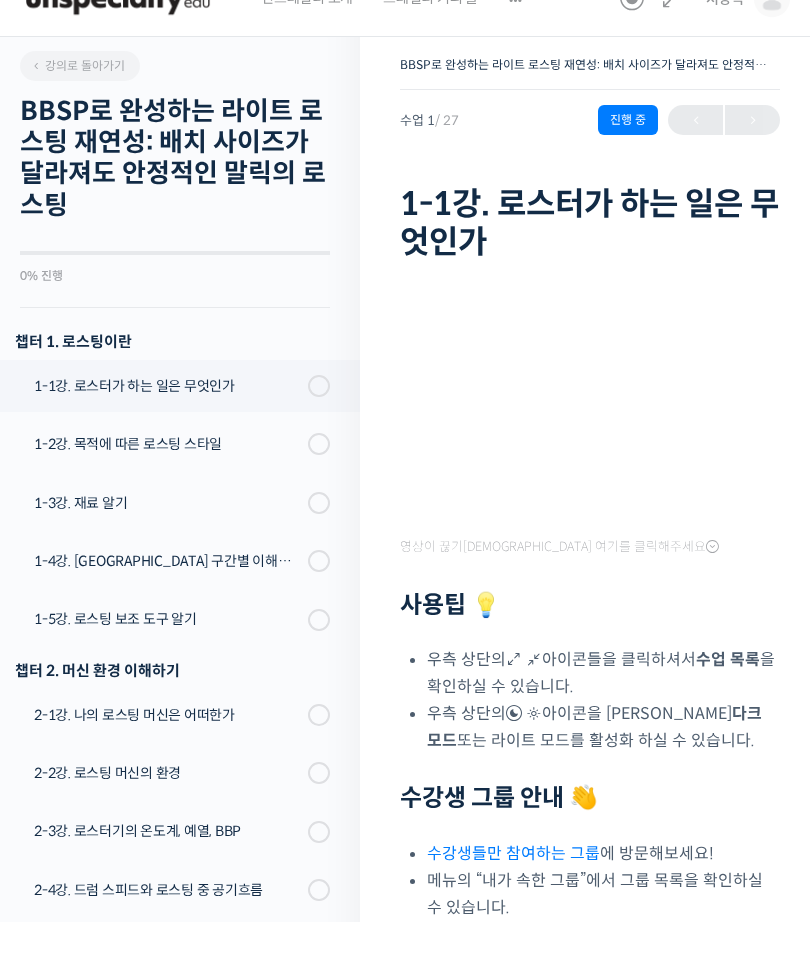 scroll, scrollTop: 0, scrollLeft: 0, axis: both 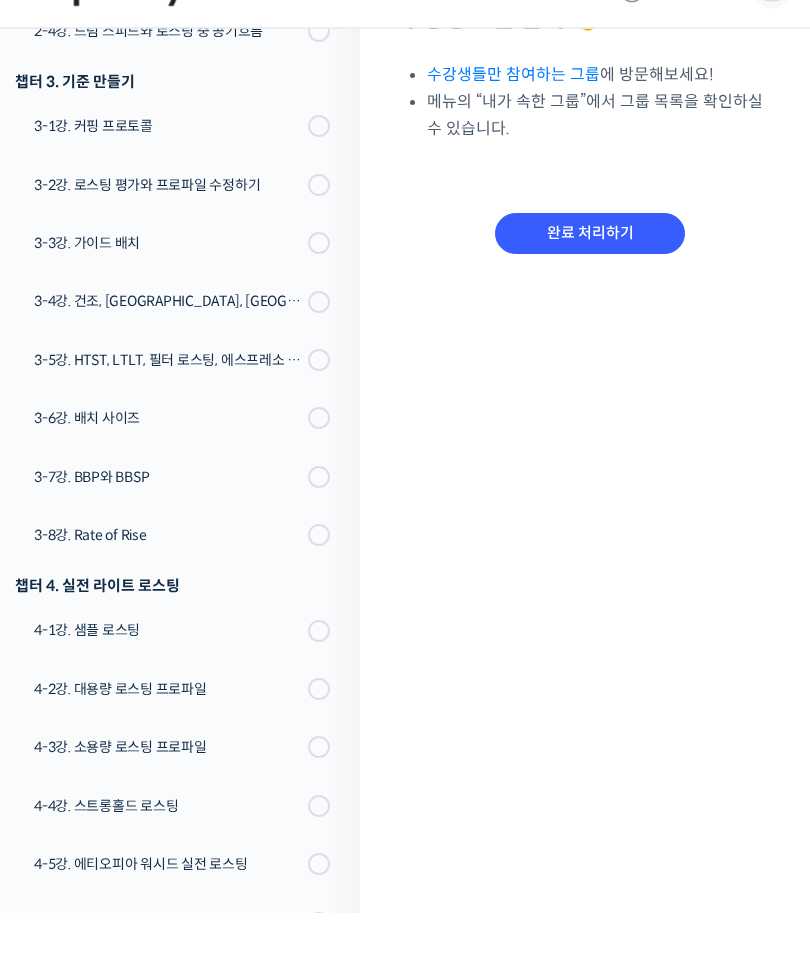 click on "완료 처리하기" at bounding box center [590, 281] 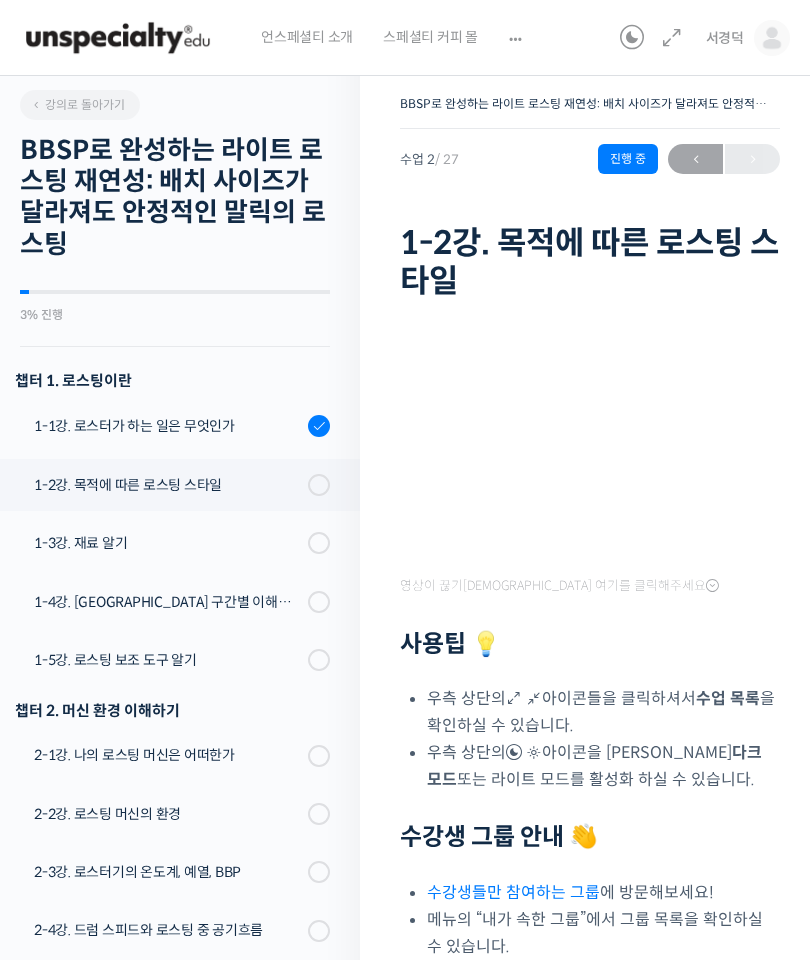 scroll, scrollTop: 0, scrollLeft: 0, axis: both 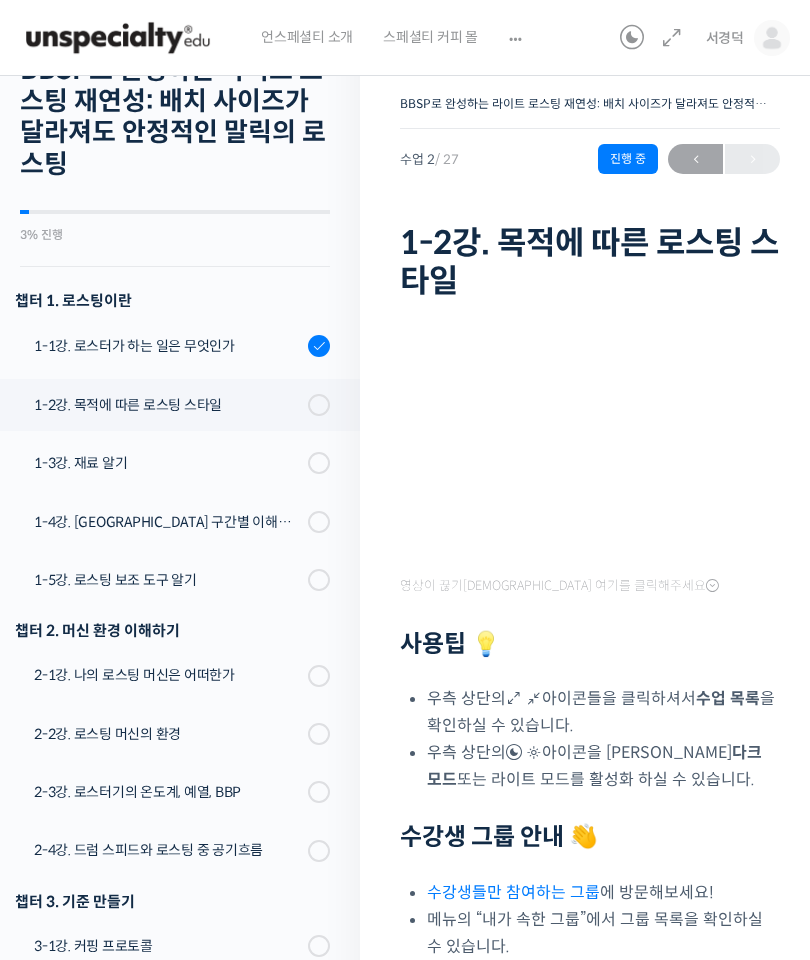 click on "1-1강. 로스터가 하는 일은 무엇인가" at bounding box center [168, 346] 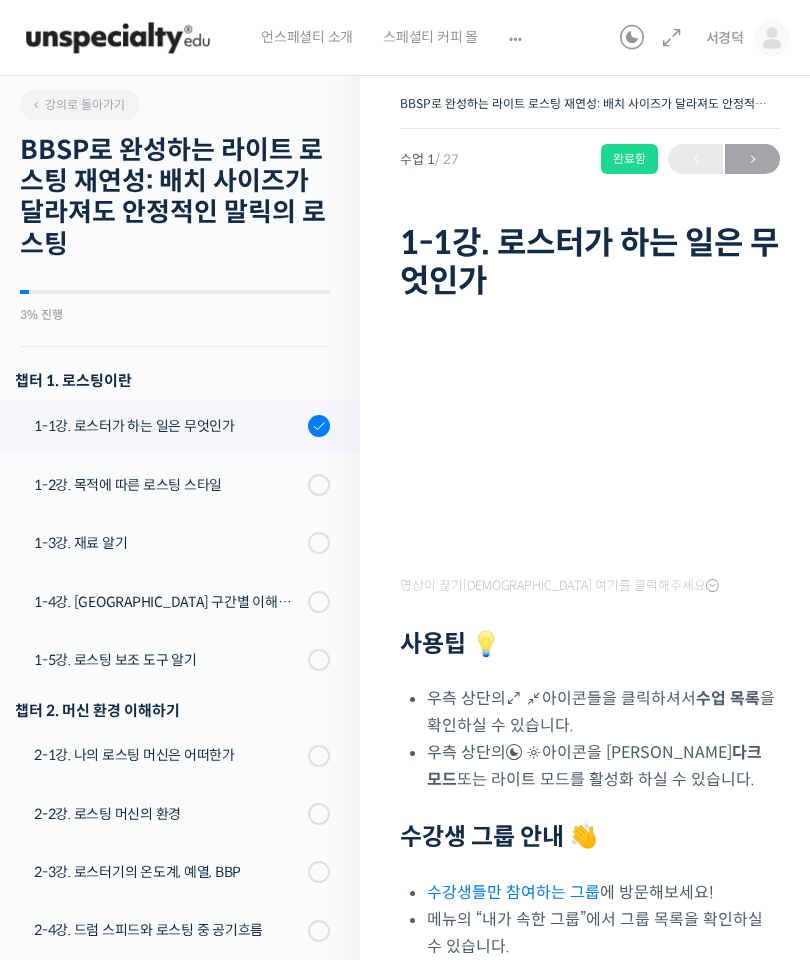 scroll, scrollTop: 0, scrollLeft: 0, axis: both 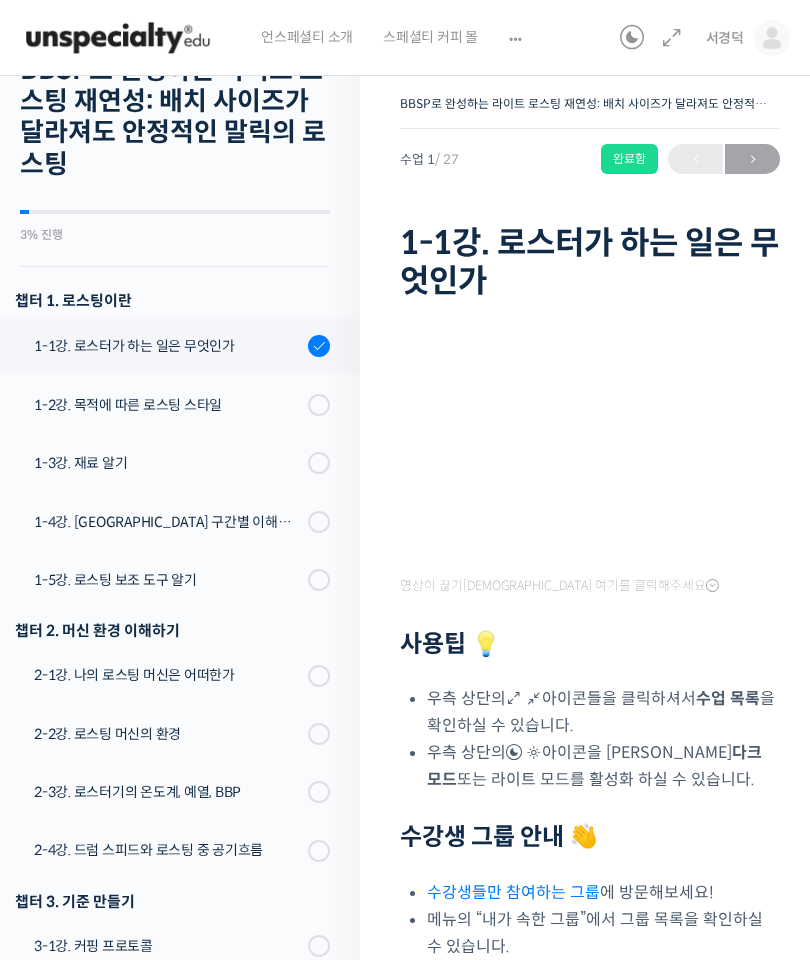 click on "1-2강. 목적에 따른 로스팅 스타일" at bounding box center [168, 405] 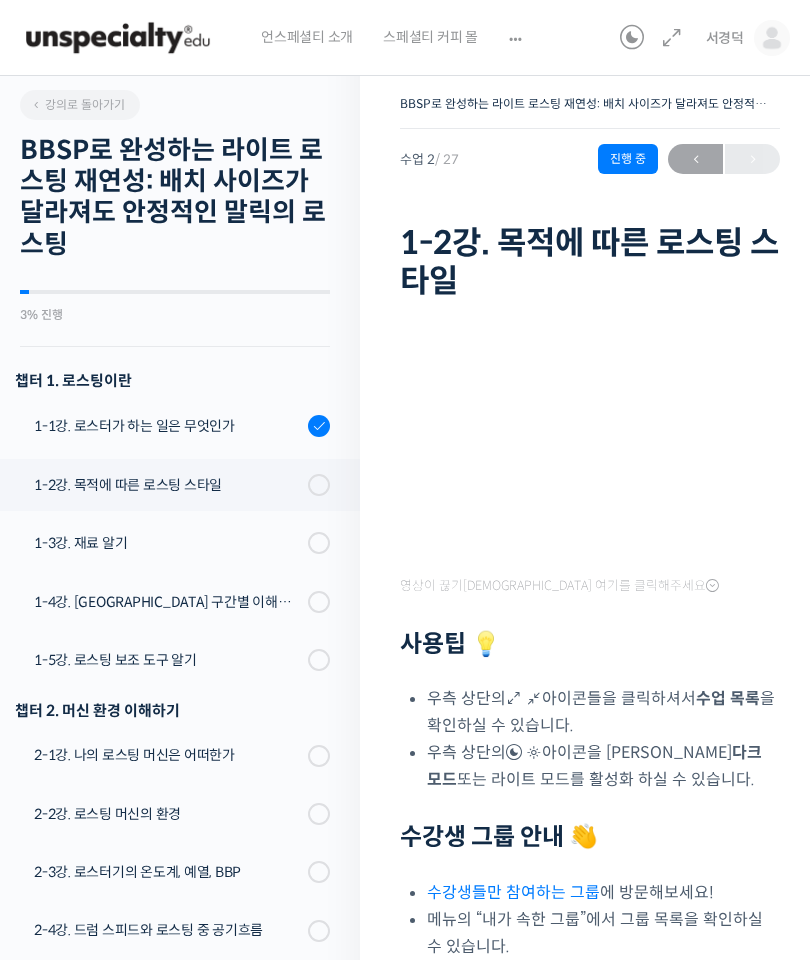 scroll, scrollTop: 0, scrollLeft: 0, axis: both 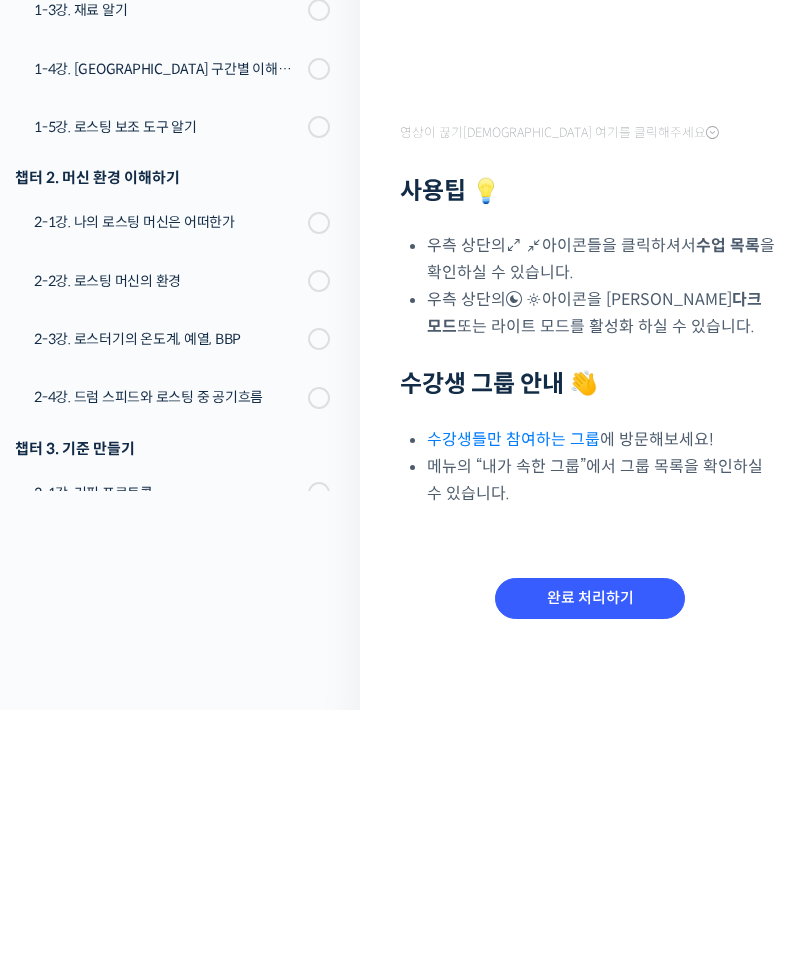 click on "완료 처리하기" at bounding box center [590, 848] 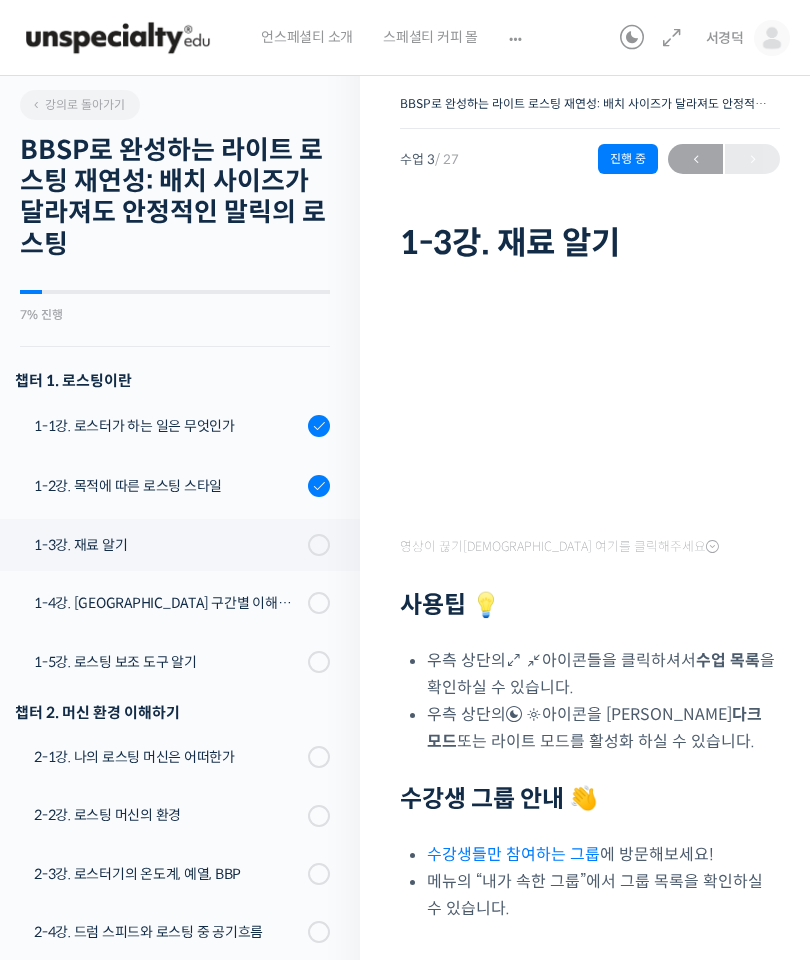 scroll, scrollTop: 0, scrollLeft: 0, axis: both 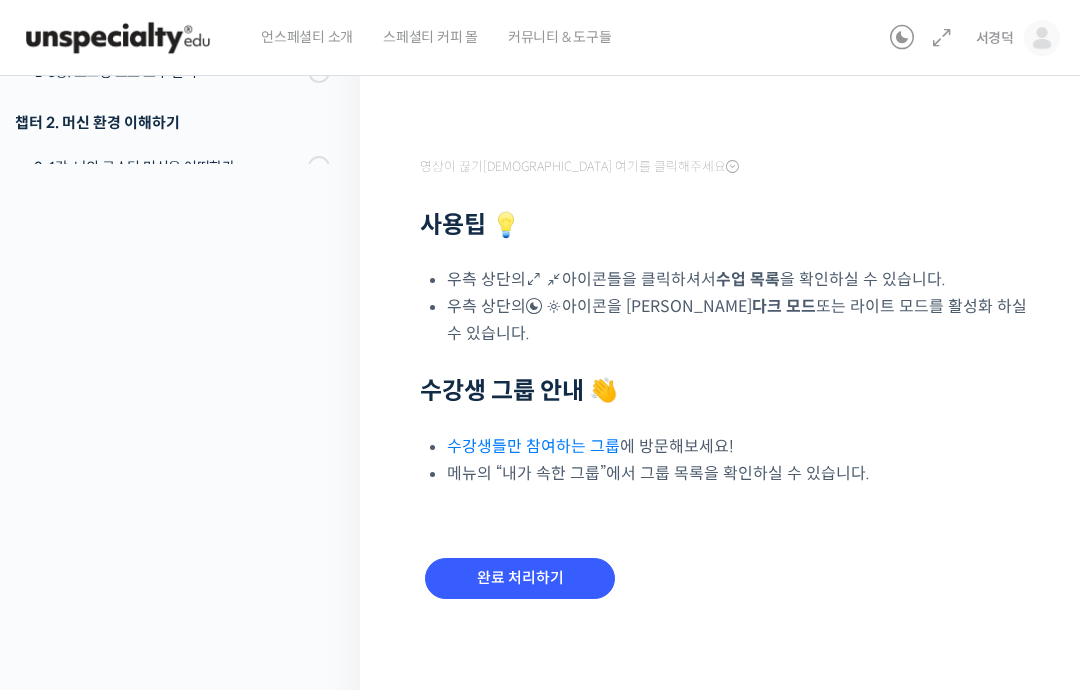 click on "완료 처리하기" at bounding box center (520, 578) 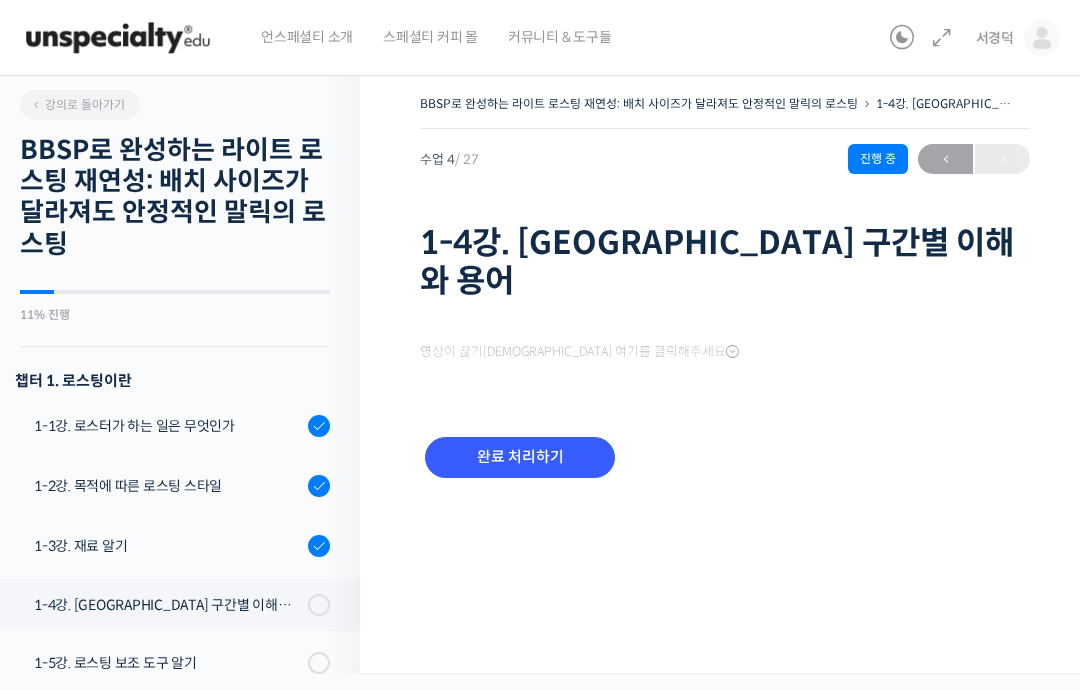 scroll, scrollTop: 0, scrollLeft: 0, axis: both 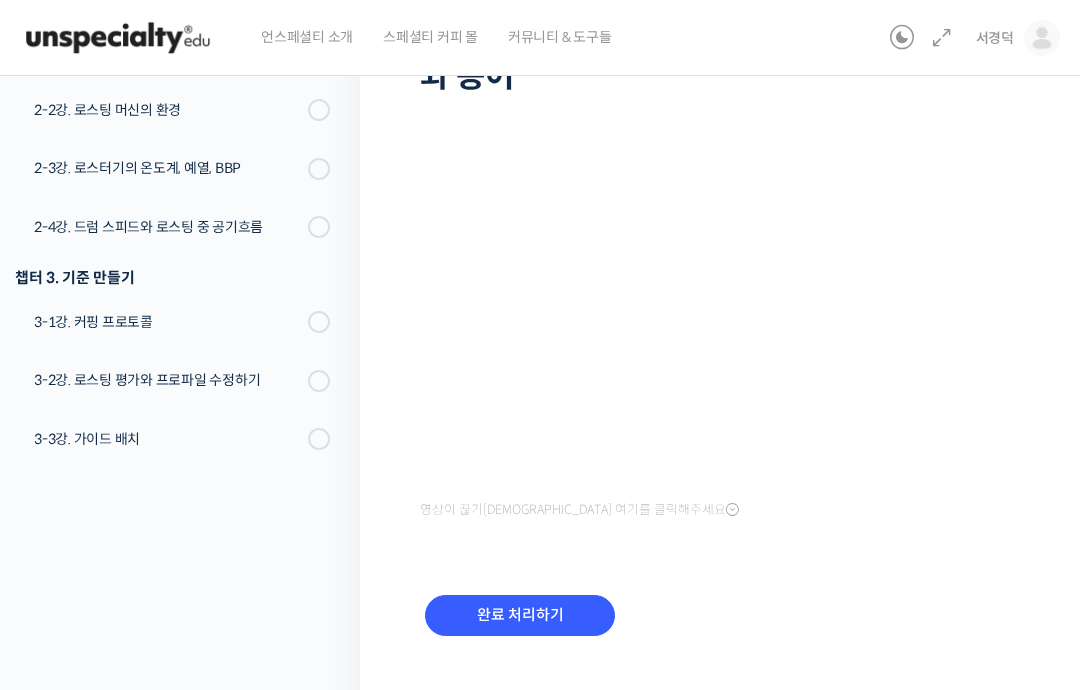 click on "완료 처리하기" at bounding box center [520, 615] 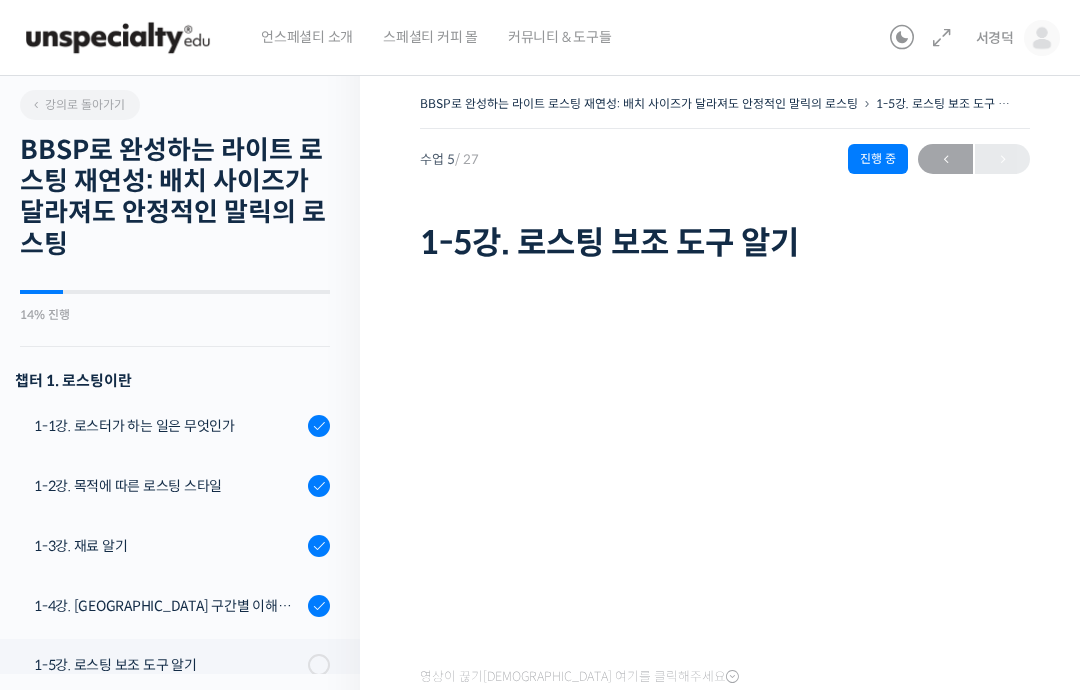 scroll, scrollTop: 0, scrollLeft: 0, axis: both 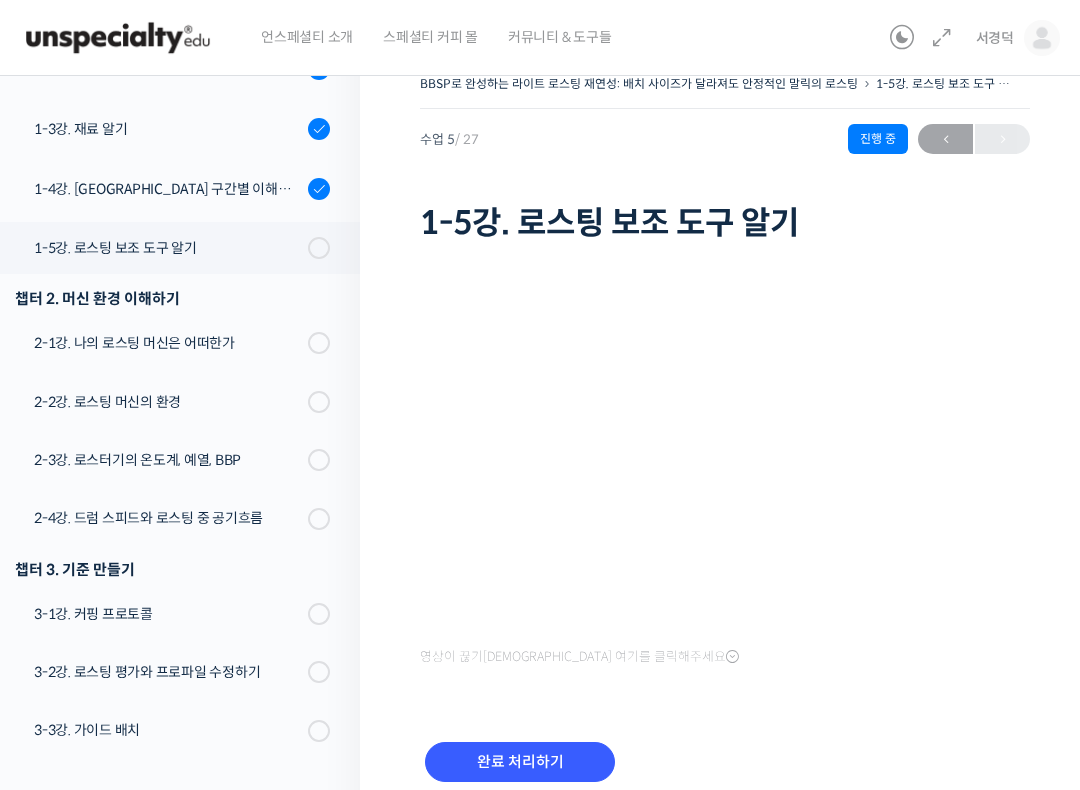click on "언스페셜티 소개
스페셜티 커피 몰
커뮤니티 & 도구들
서경덕
서경덕
@rudejr95451749106694
내가 등록한 강의
나의 자격증
수강생 그룹
내가 참여한 게시글
내 계정
로그아웃
Search for:
서경덕
내 계정
내가 등록한 강의" at bounding box center (540, 375) 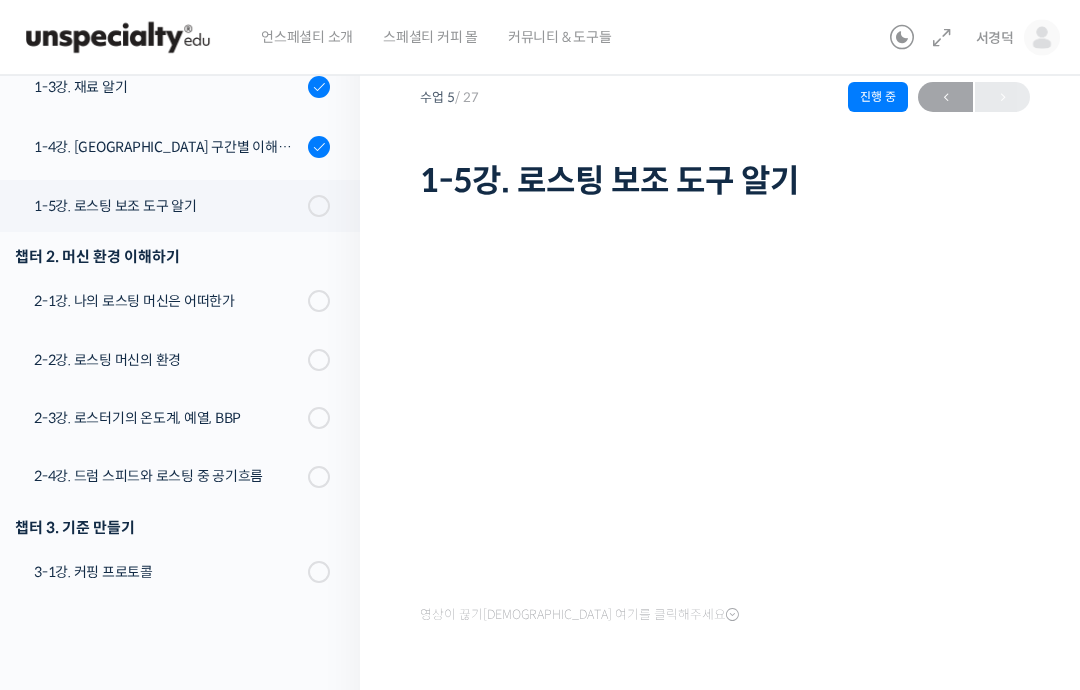 scroll, scrollTop: 125, scrollLeft: 0, axis: vertical 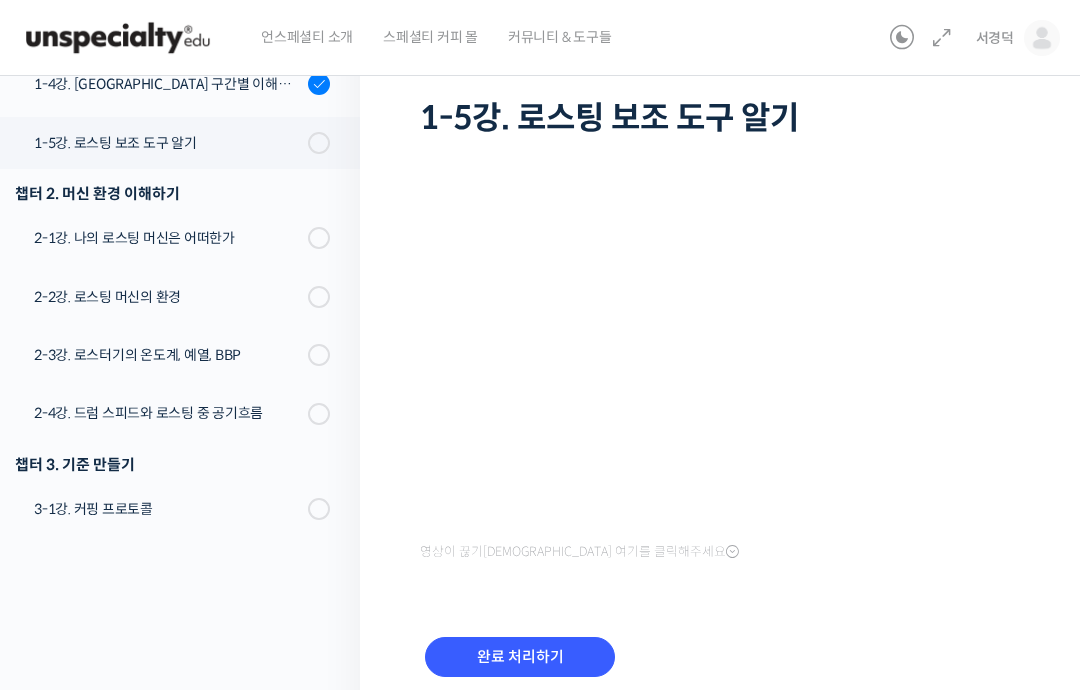 click on "완료 처리하기" at bounding box center (520, 657) 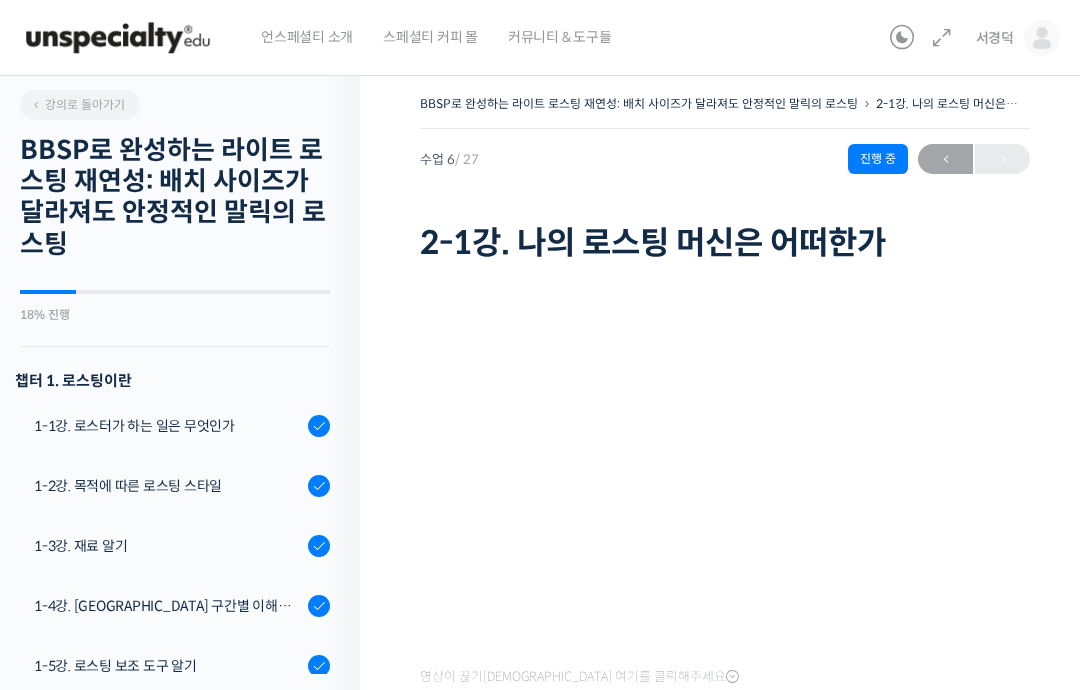 scroll, scrollTop: 0, scrollLeft: 0, axis: both 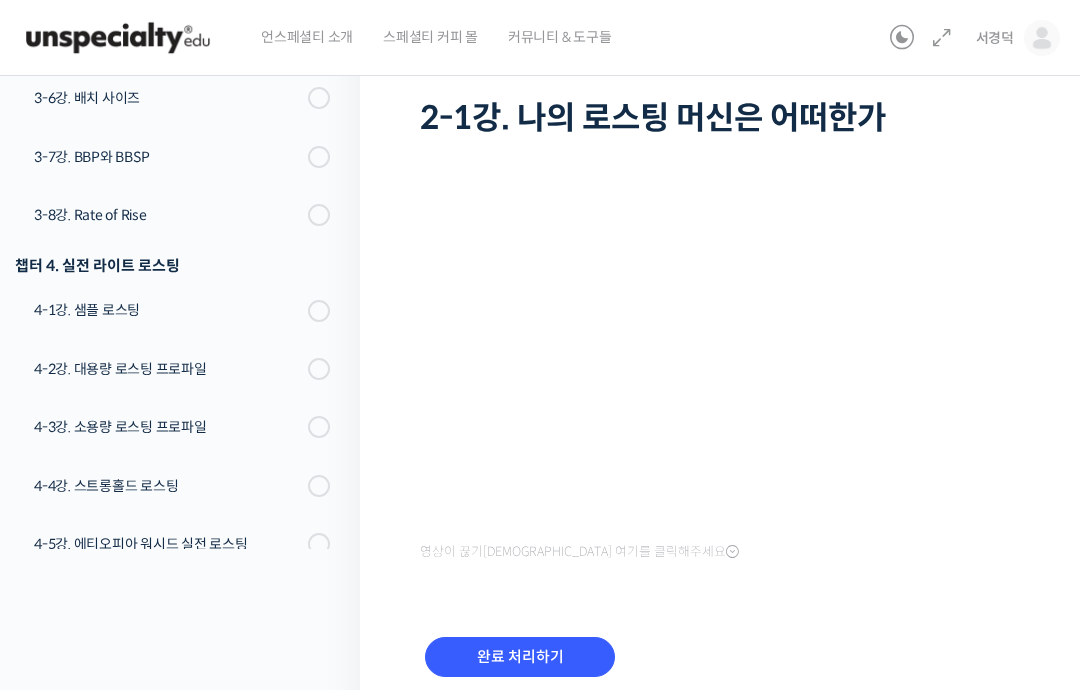 click on "완료 처리하기" at bounding box center (520, 657) 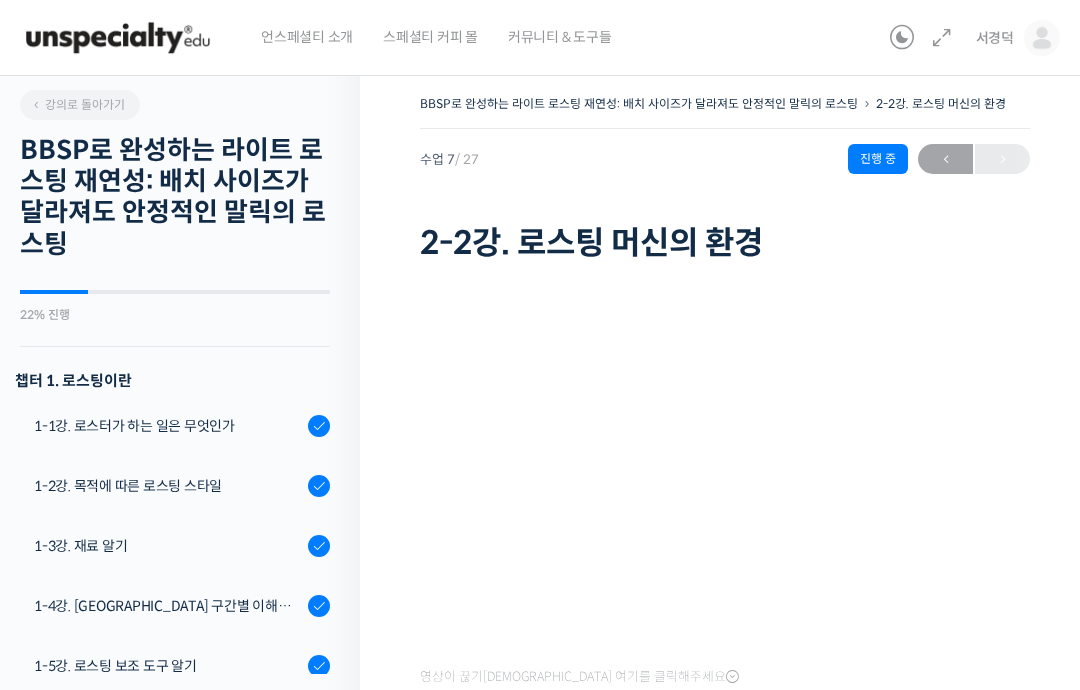 scroll, scrollTop: 0, scrollLeft: 0, axis: both 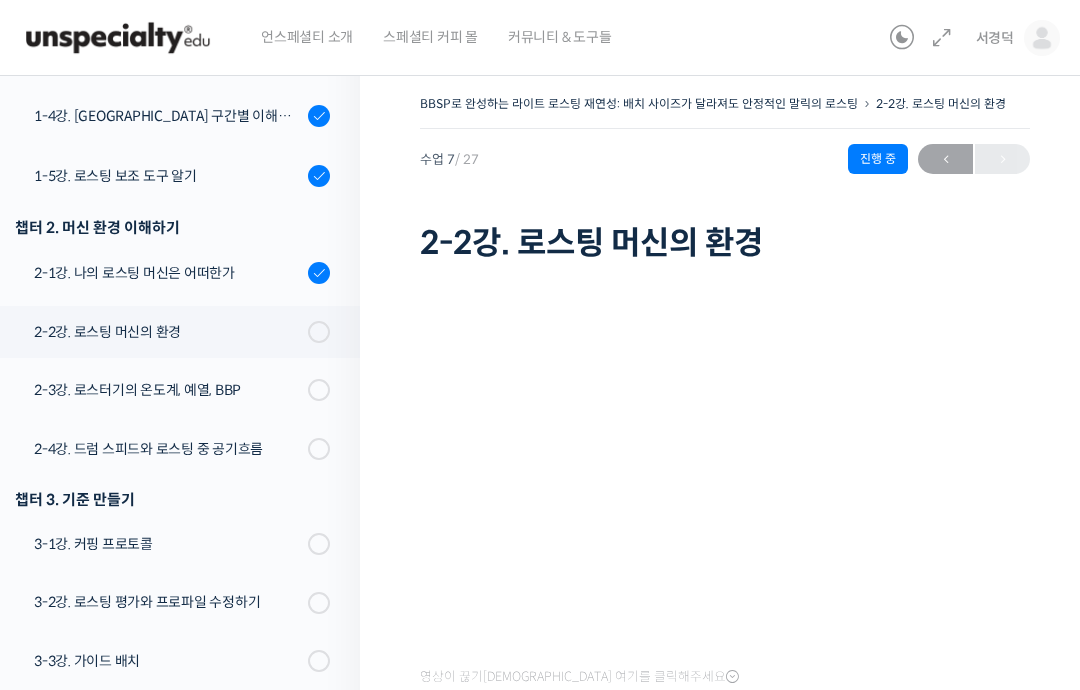 click on "2-1강. 나의 로스팅 머신은 어떠한가" at bounding box center (175, 273) 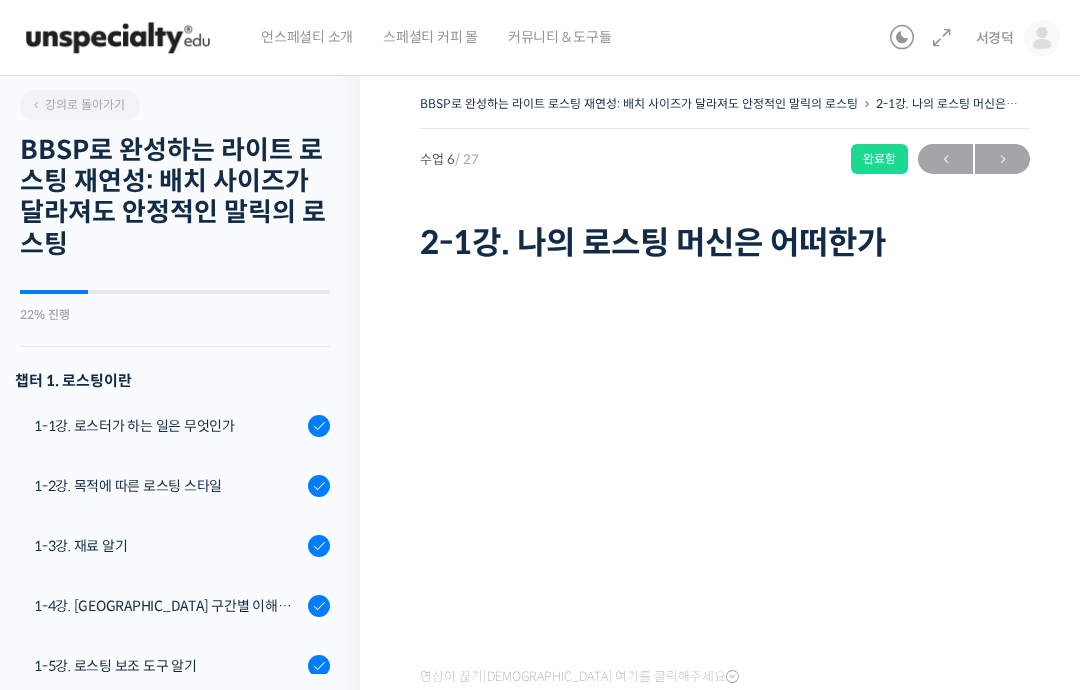 scroll, scrollTop: 0, scrollLeft: 0, axis: both 